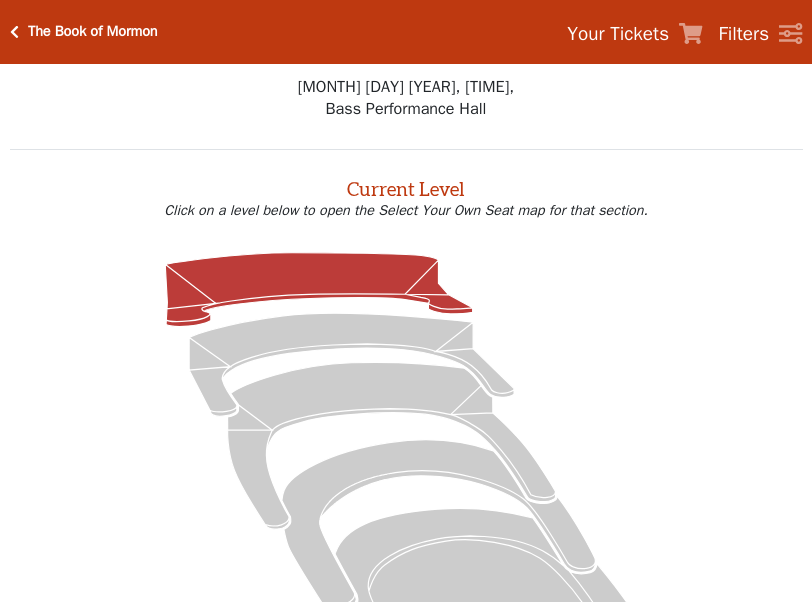 scroll, scrollTop: 0, scrollLeft: 0, axis: both 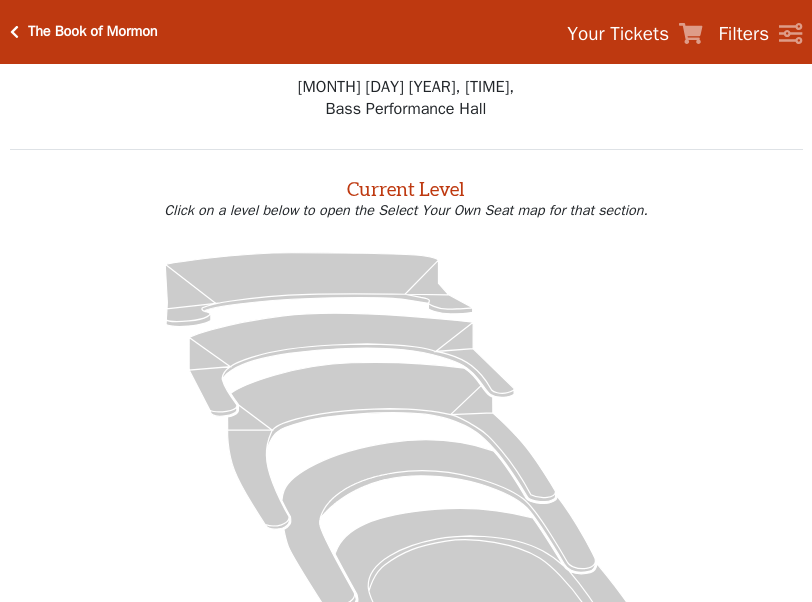 click on "Choose Your Own Seats
Aug 09 2025, 1:30 PM,
Bass Performance Hall" at bounding box center (406, 74) 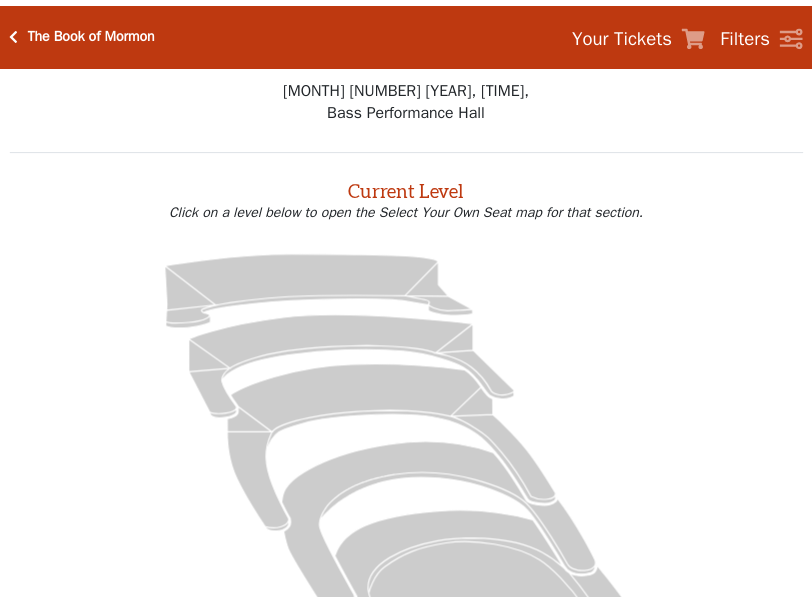 scroll, scrollTop: 0, scrollLeft: 0, axis: both 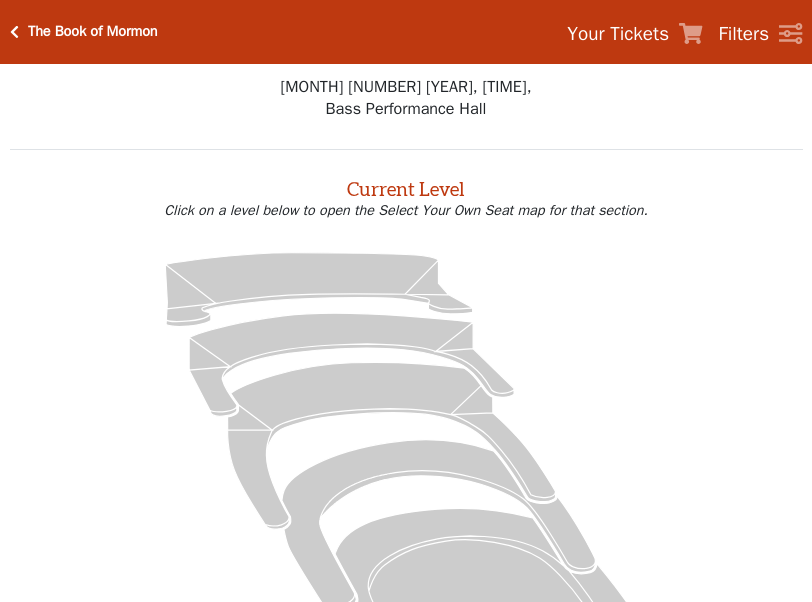 click 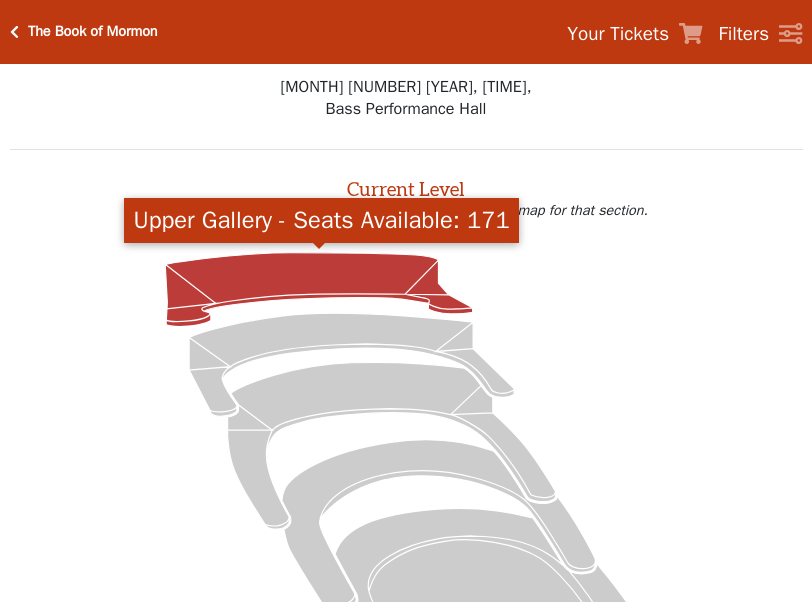 click 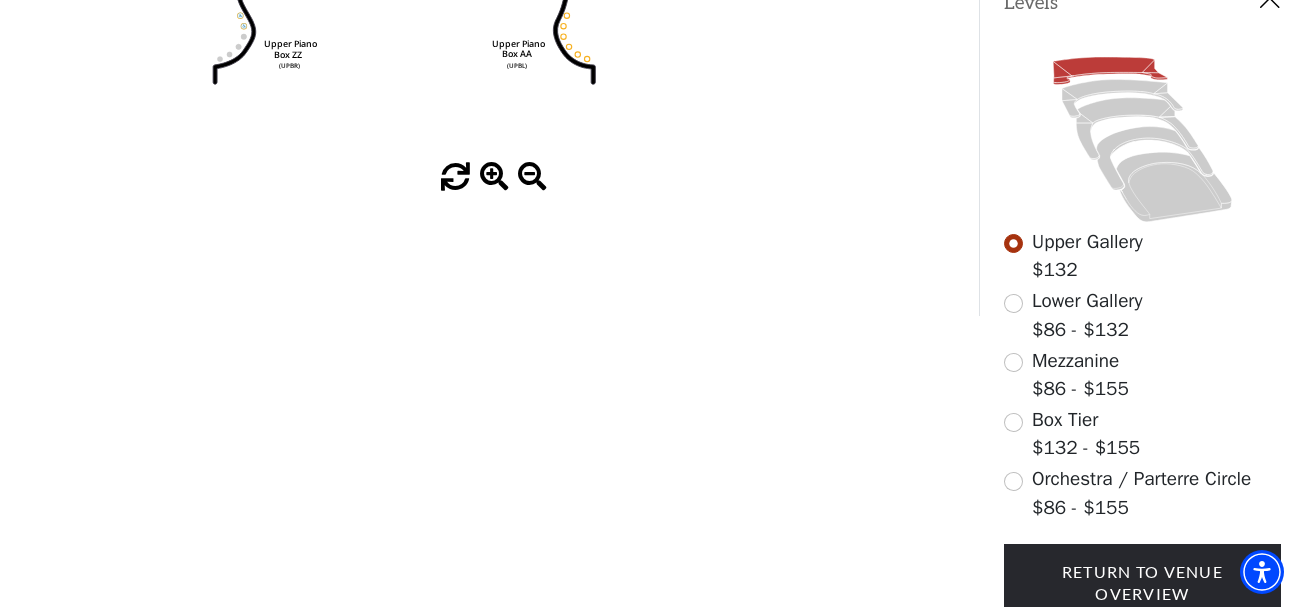 scroll, scrollTop: 500, scrollLeft: 0, axis: vertical 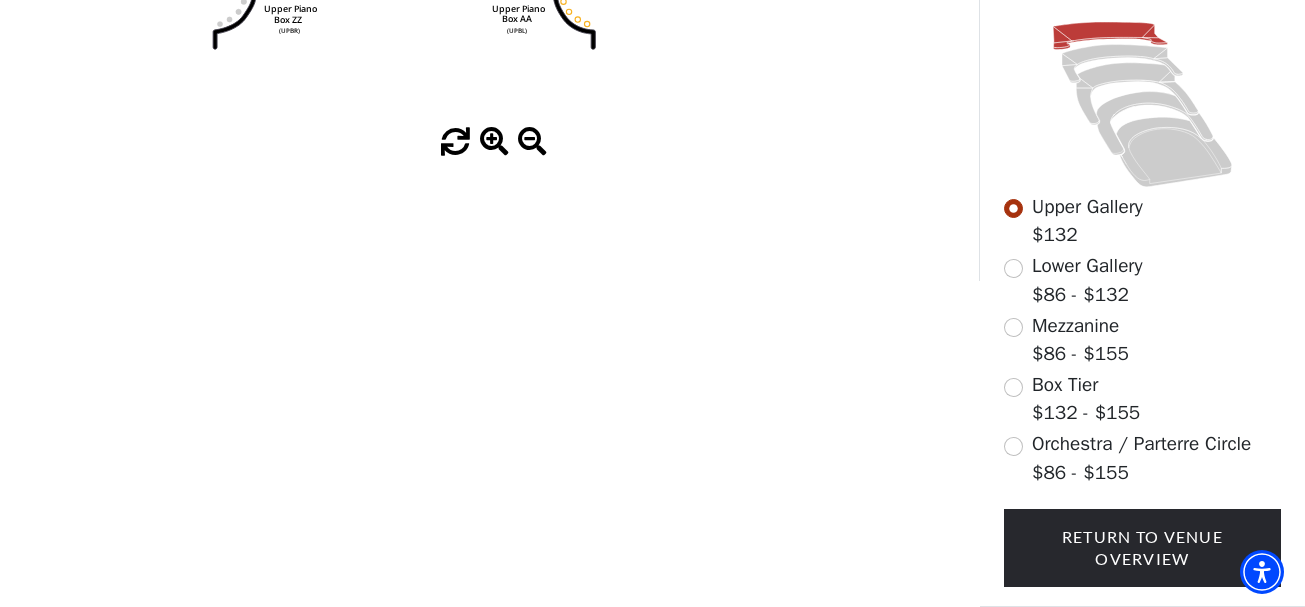 click at bounding box center (494, 142) 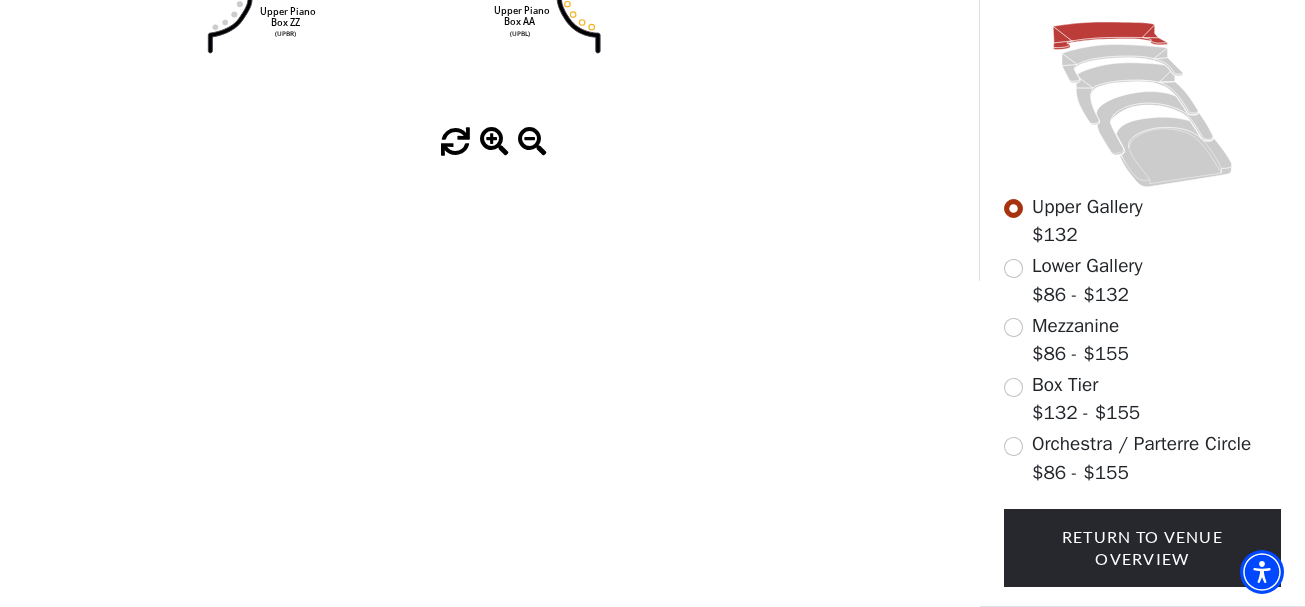 click at bounding box center (494, 142) 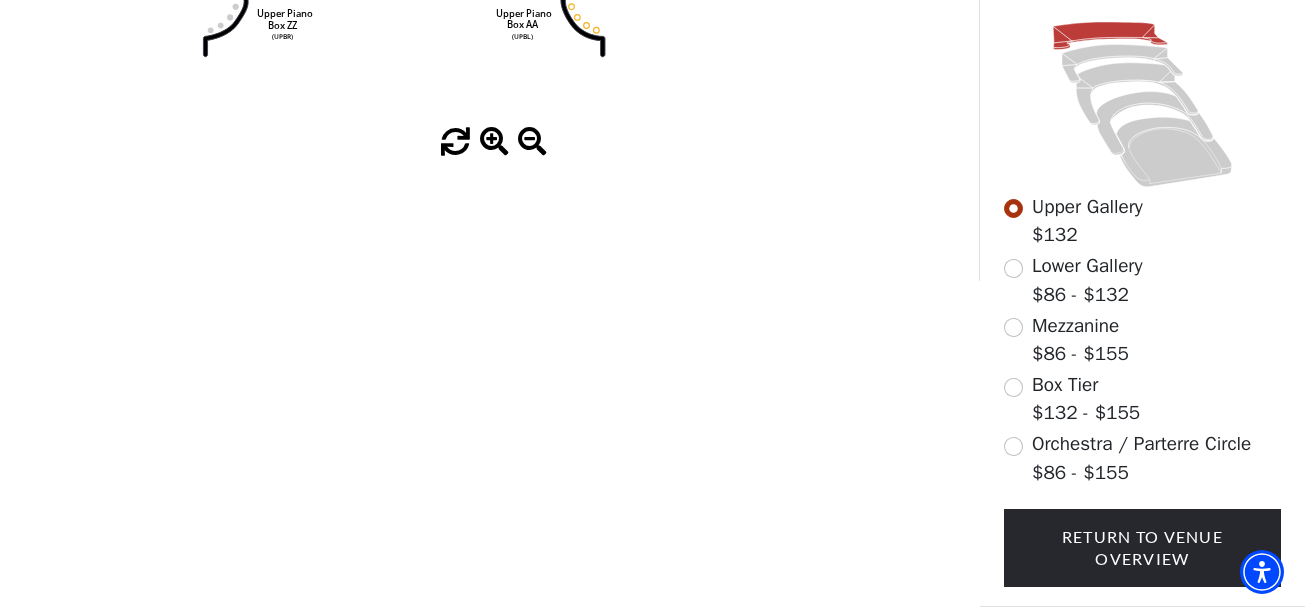 click at bounding box center [494, 142] 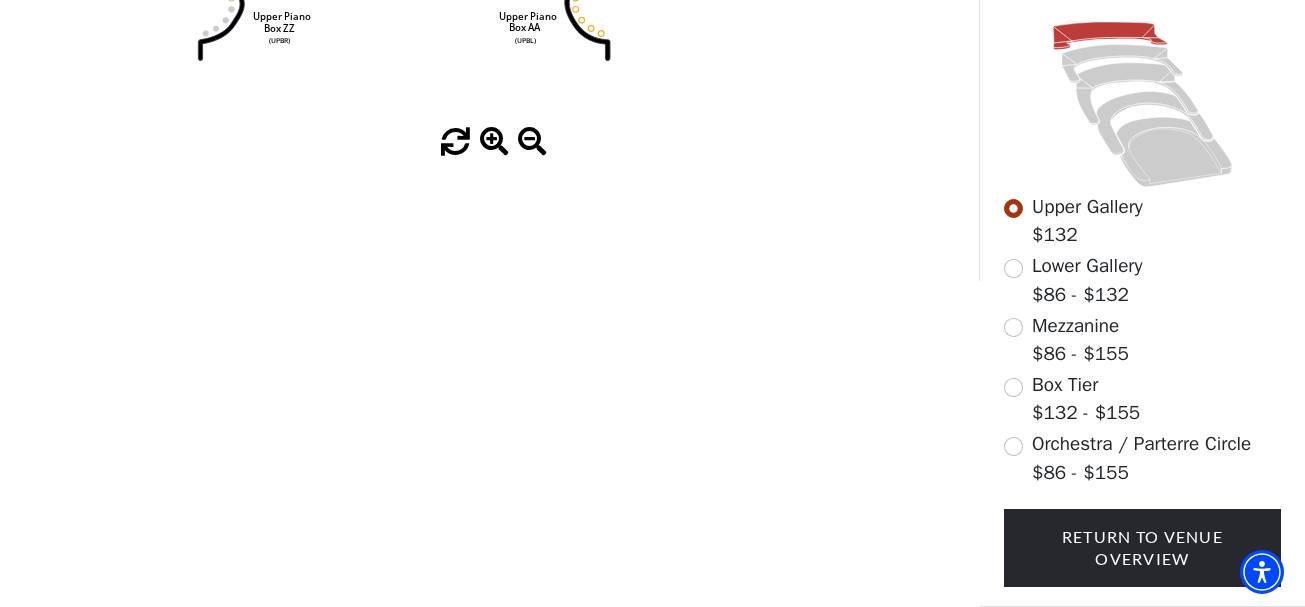 click at bounding box center (494, 142) 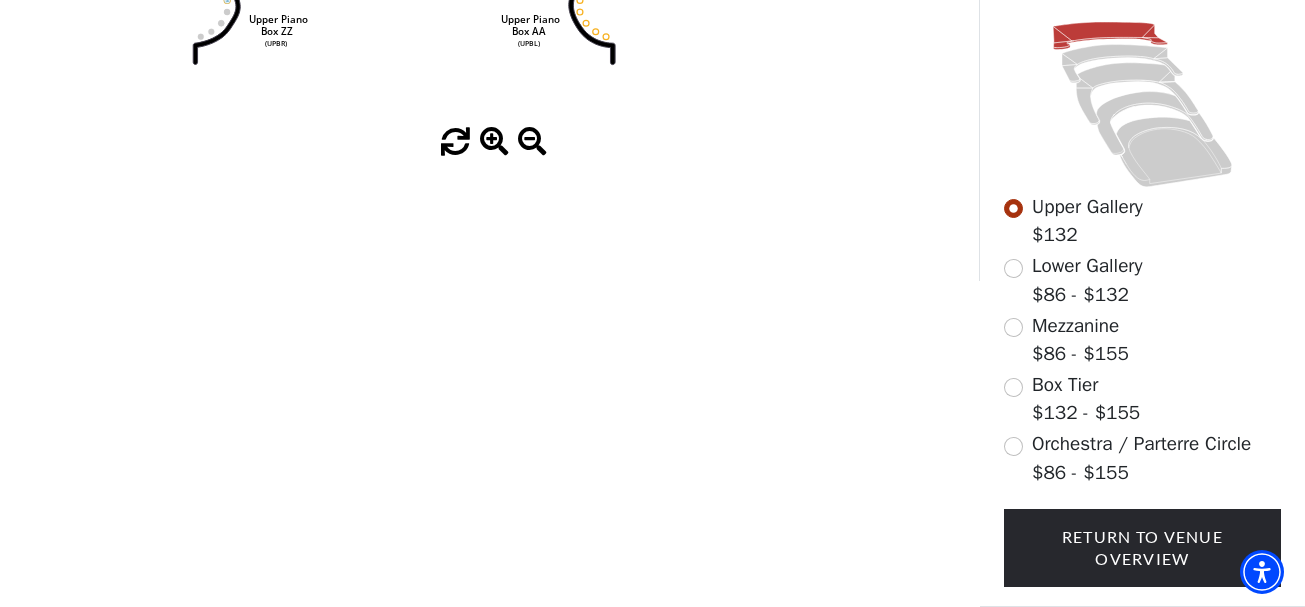 click at bounding box center (494, 142) 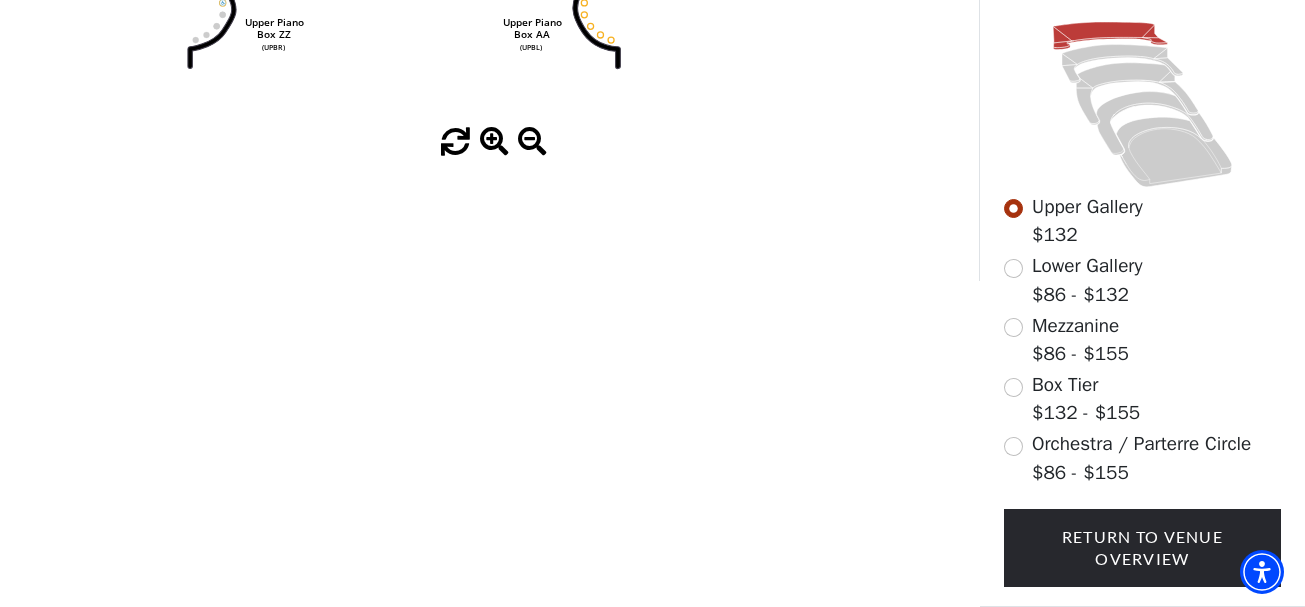 click at bounding box center (494, 142) 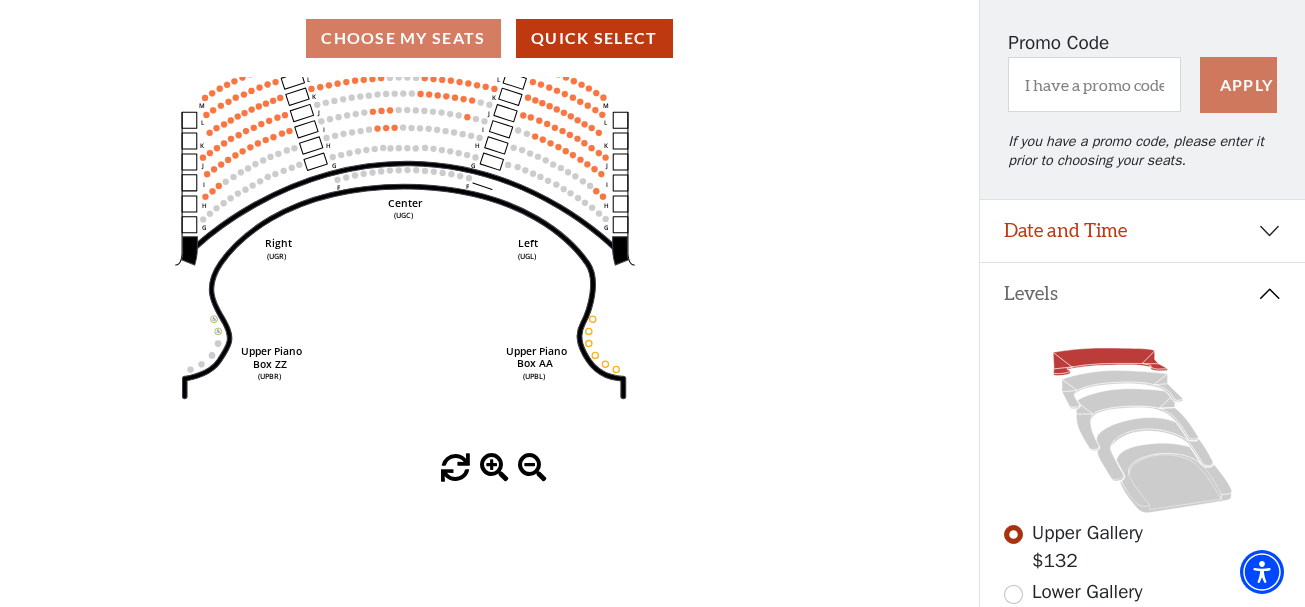 scroll, scrollTop: 200, scrollLeft: 0, axis: vertical 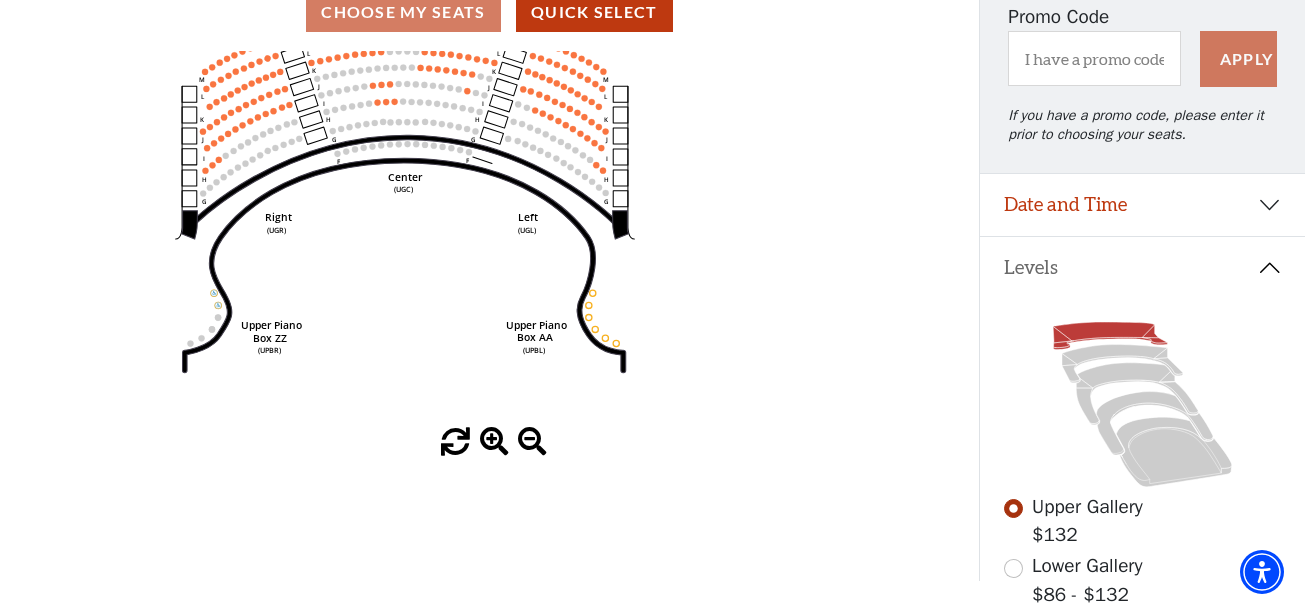 click at bounding box center (494, 442) 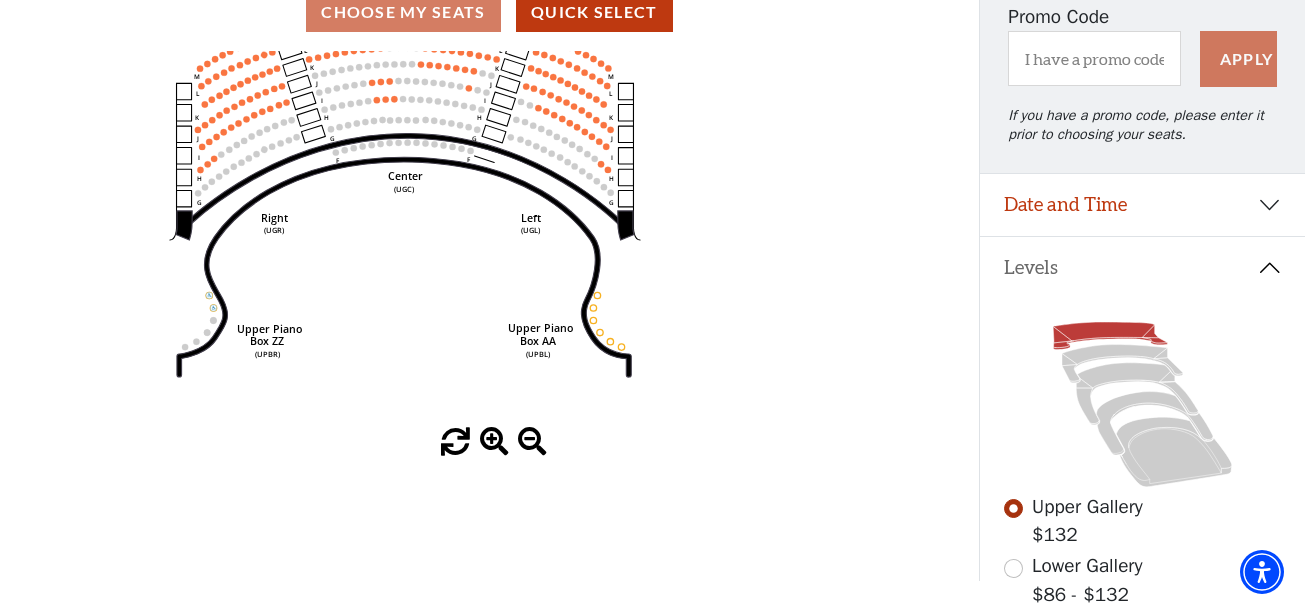 click at bounding box center (494, 442) 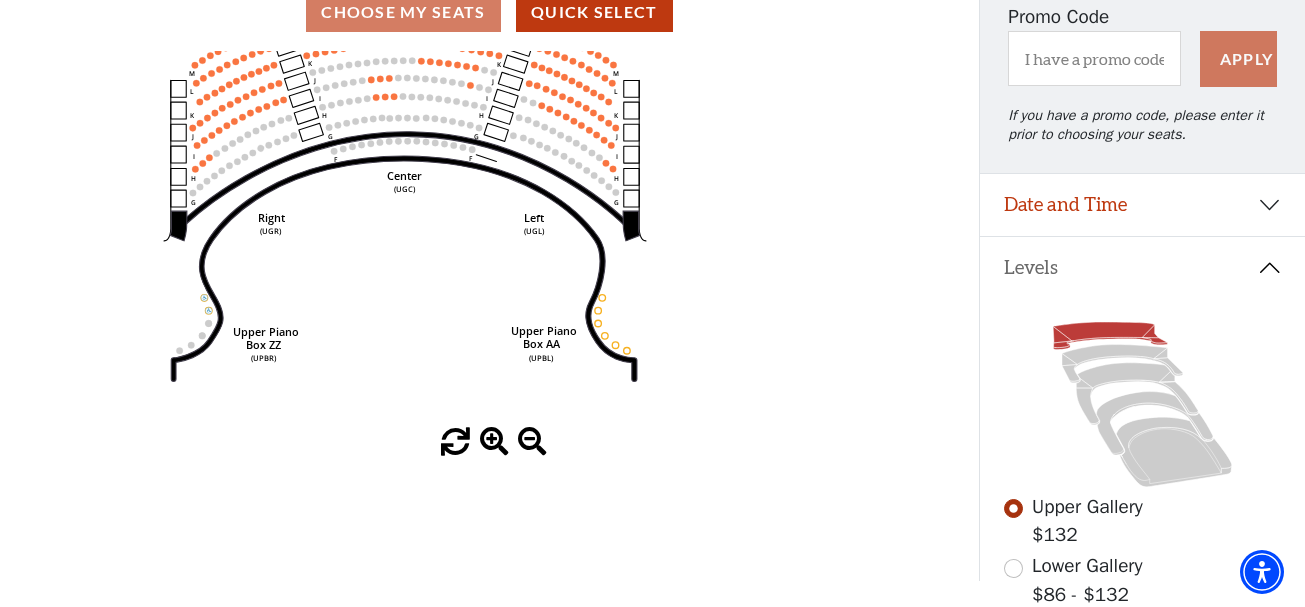 click at bounding box center [494, 442] 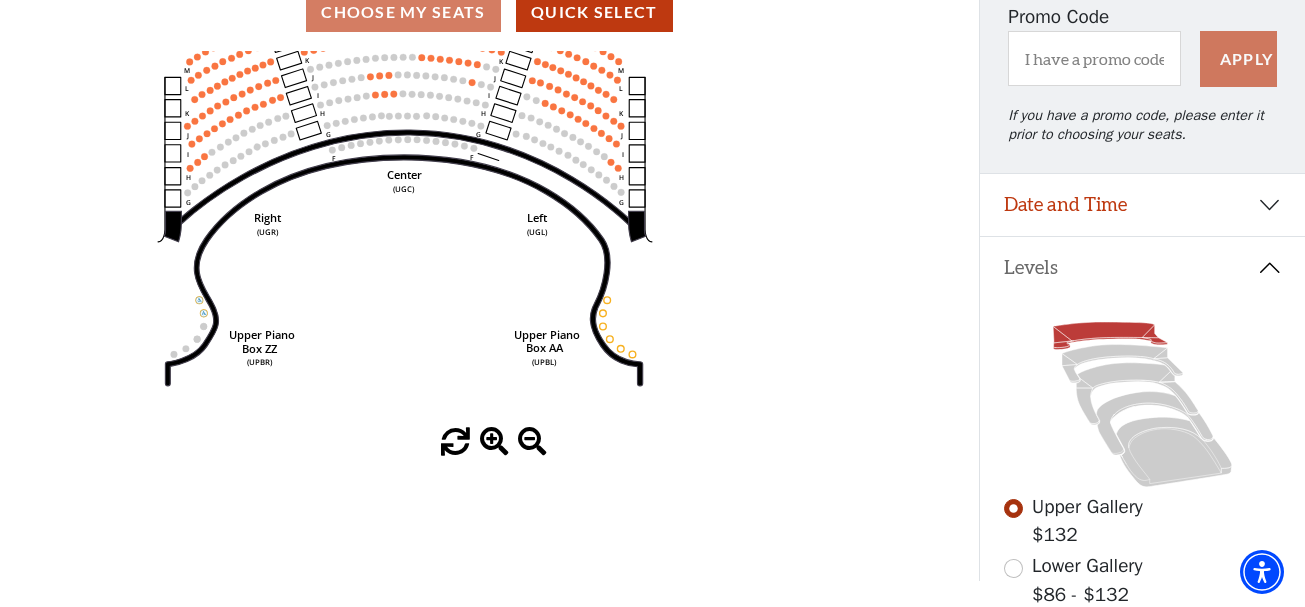 click at bounding box center (494, 442) 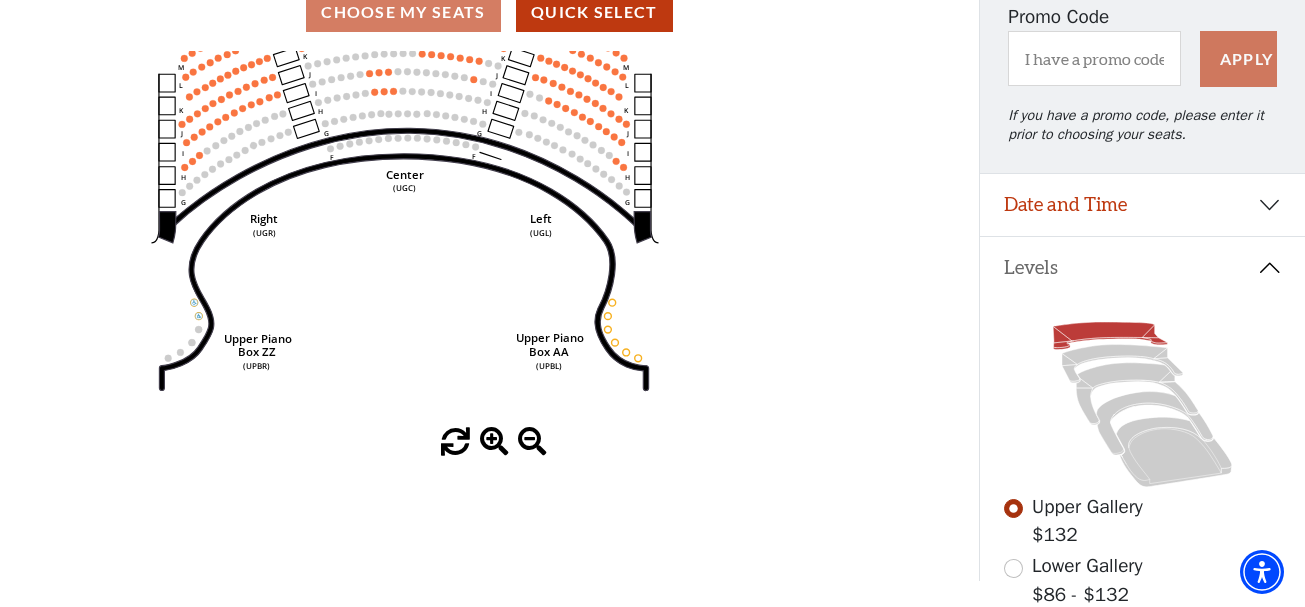 click at bounding box center (494, 442) 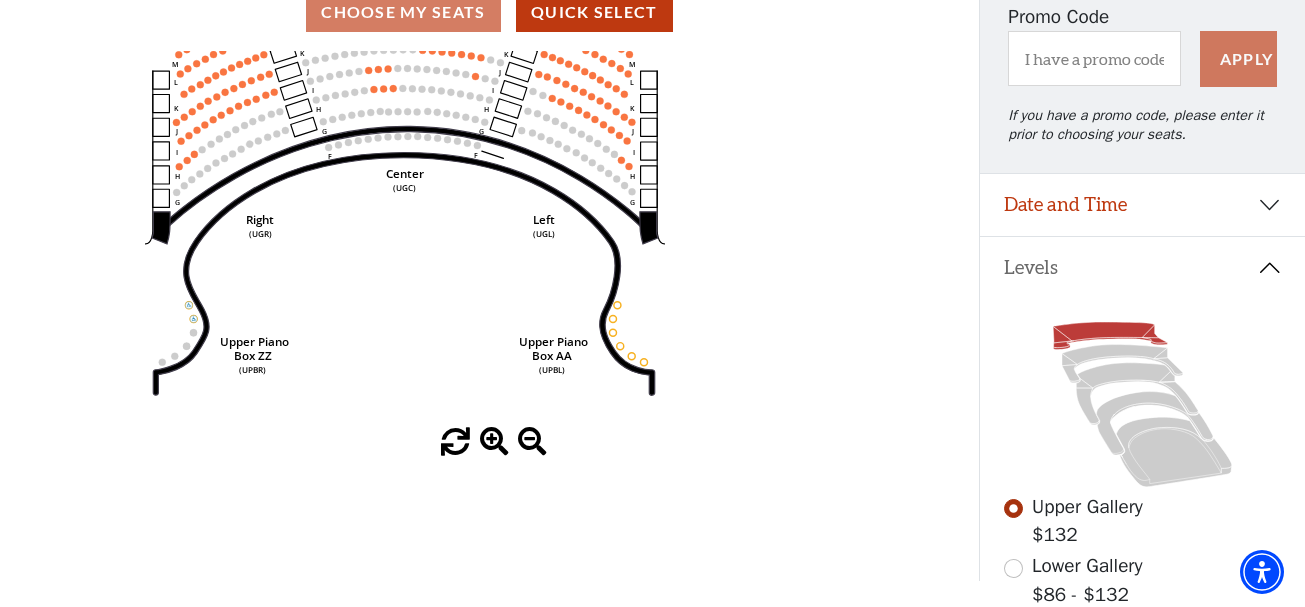 click at bounding box center [494, 442] 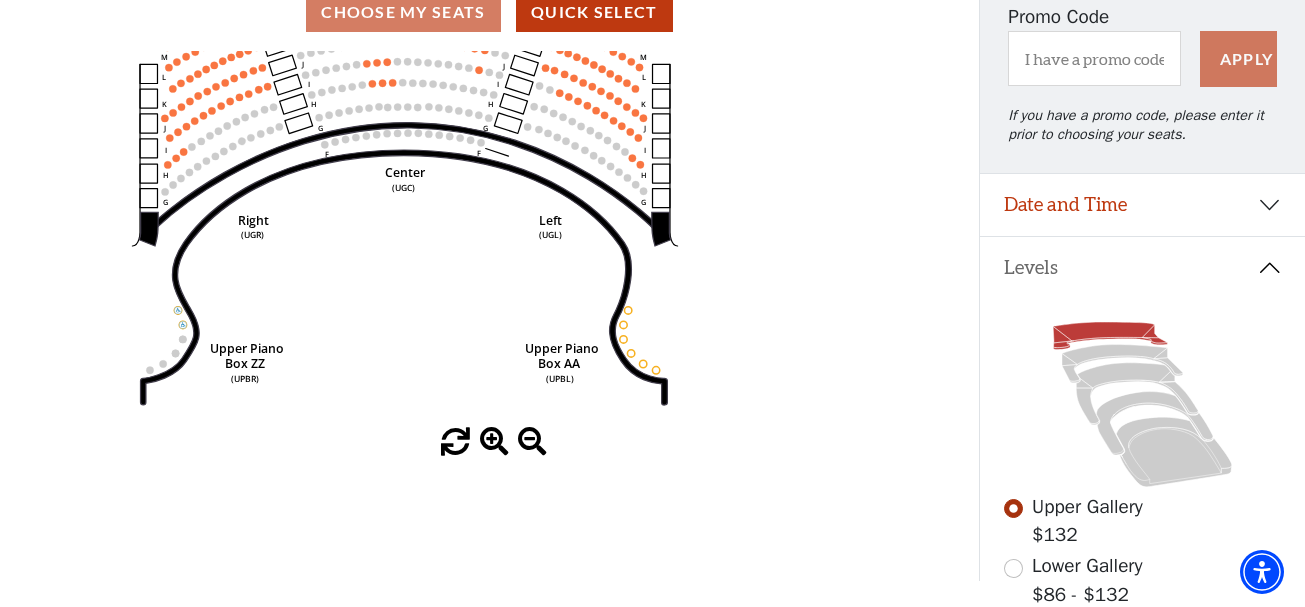 click at bounding box center (494, 442) 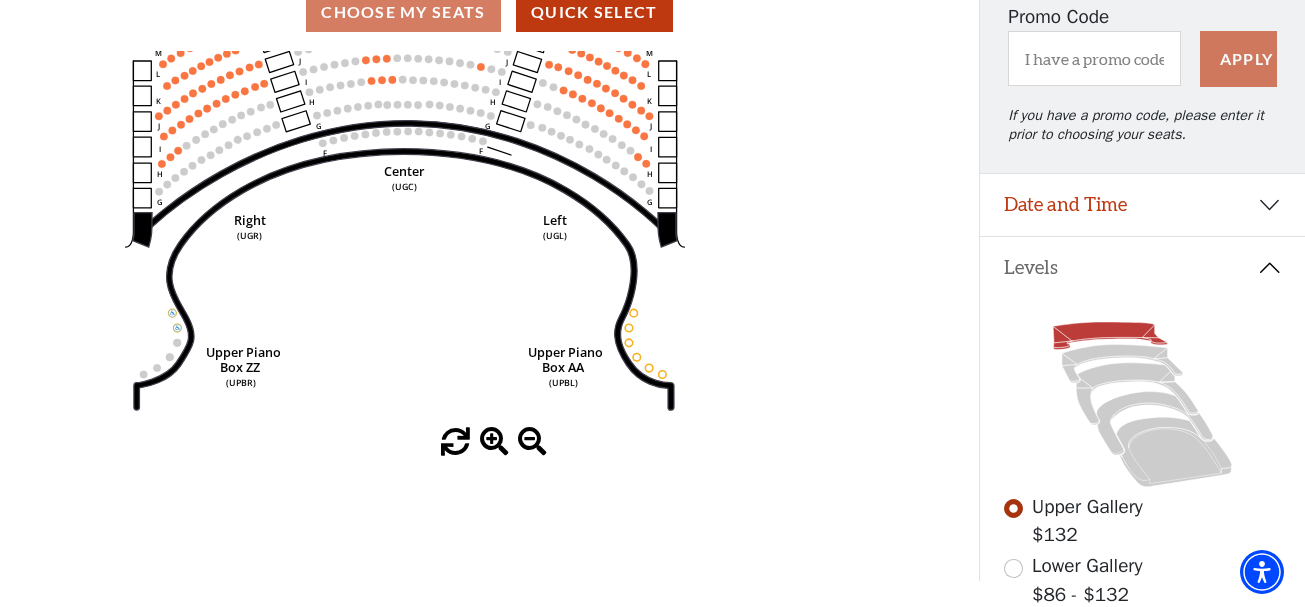 click at bounding box center (494, 442) 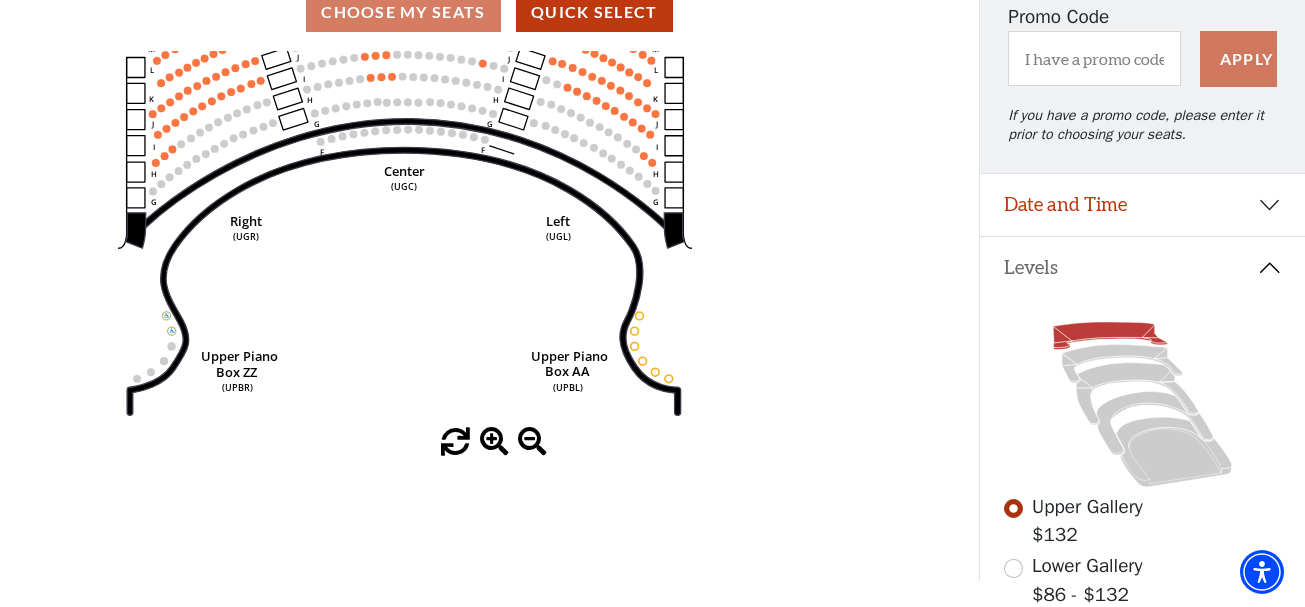 click at bounding box center (494, 442) 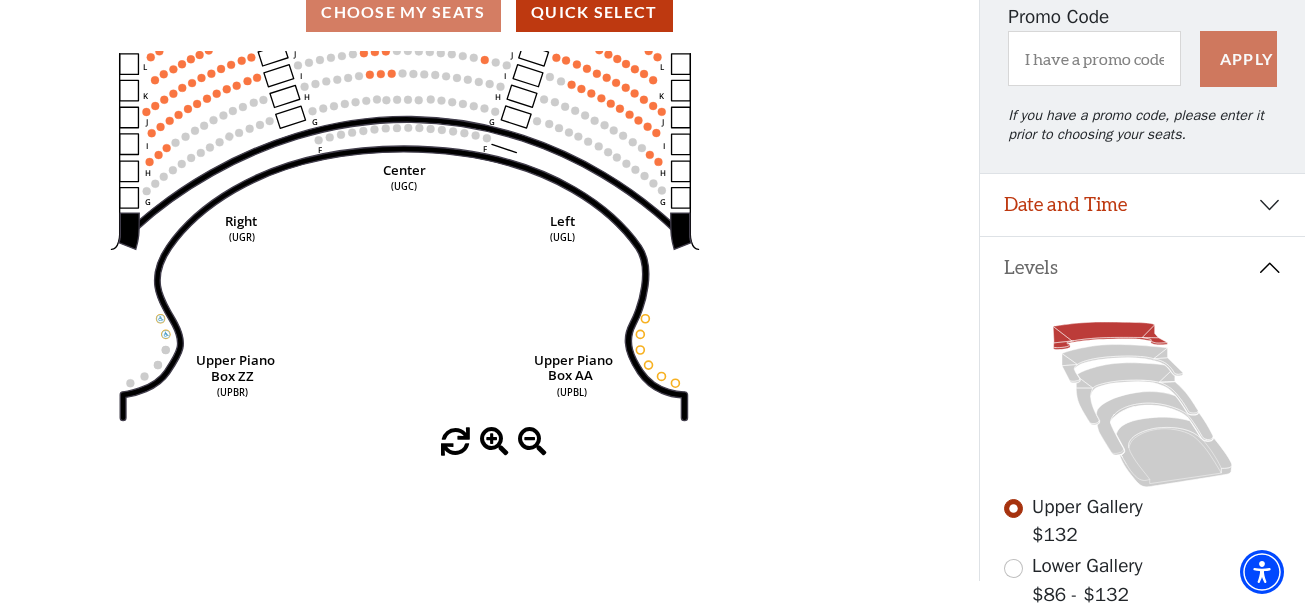 click at bounding box center [494, 442] 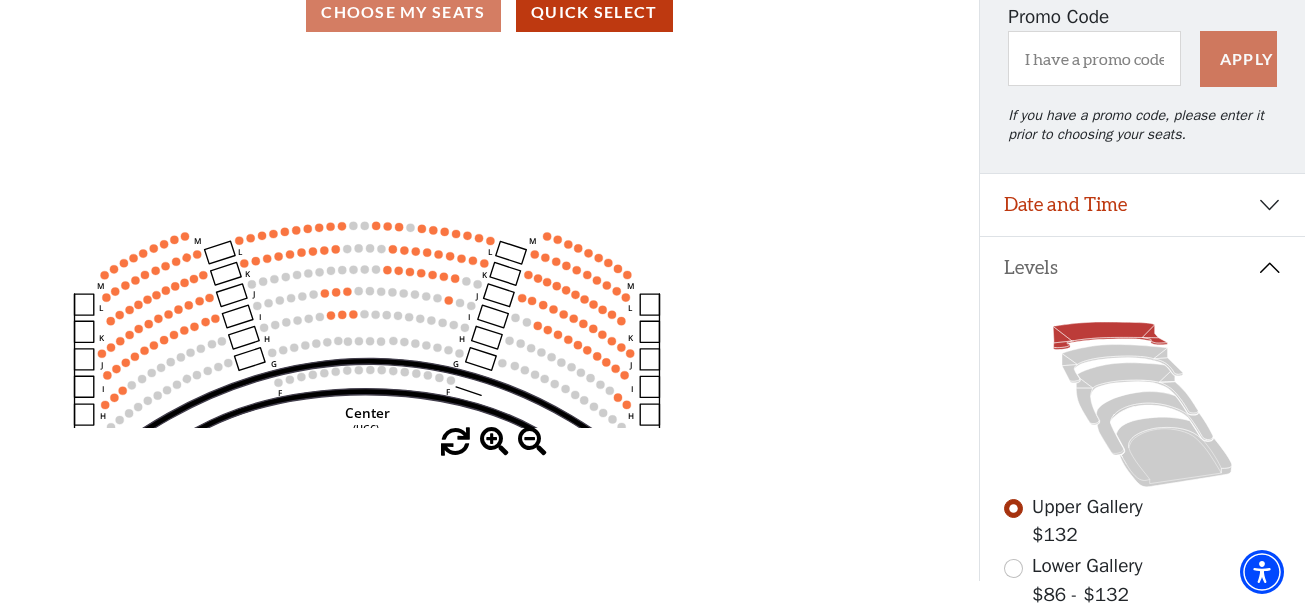 drag, startPoint x: 378, startPoint y: 245, endPoint x: 340, endPoint y: 482, distance: 240.02708 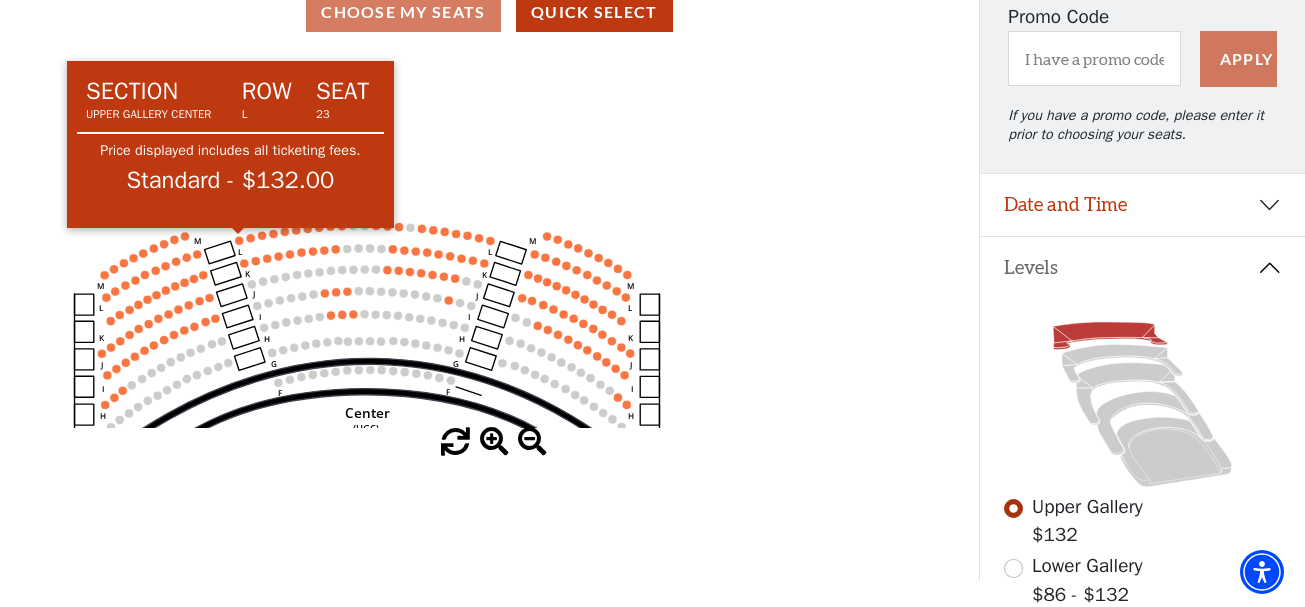 click 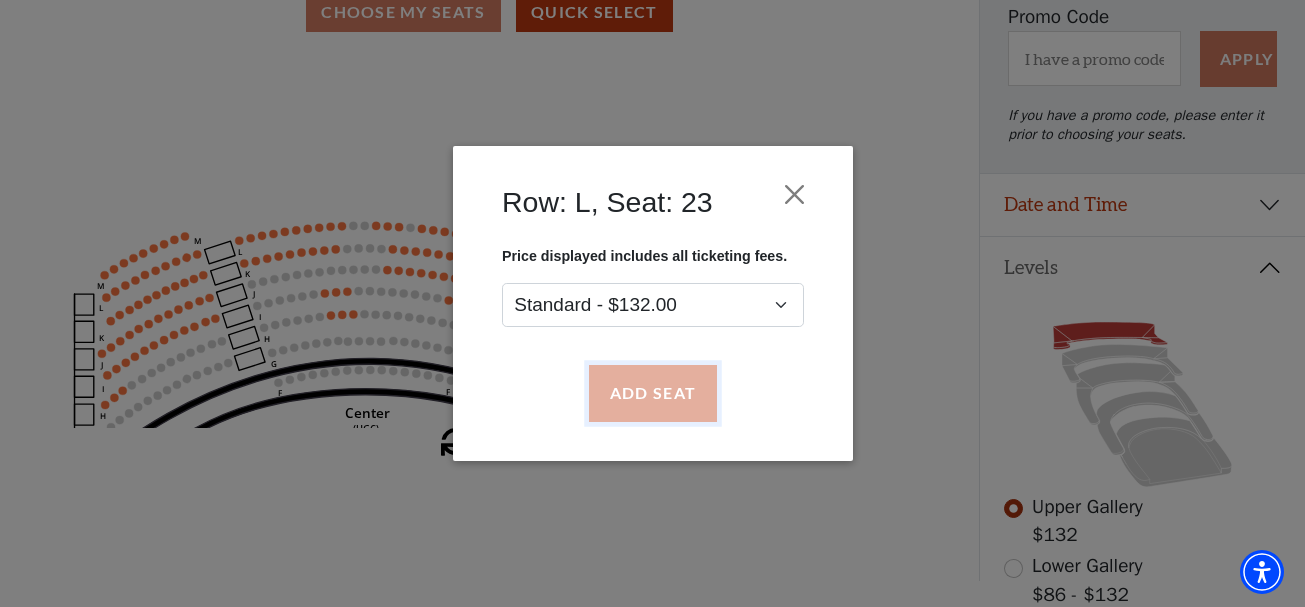 click on "Add Seat" at bounding box center [652, 394] 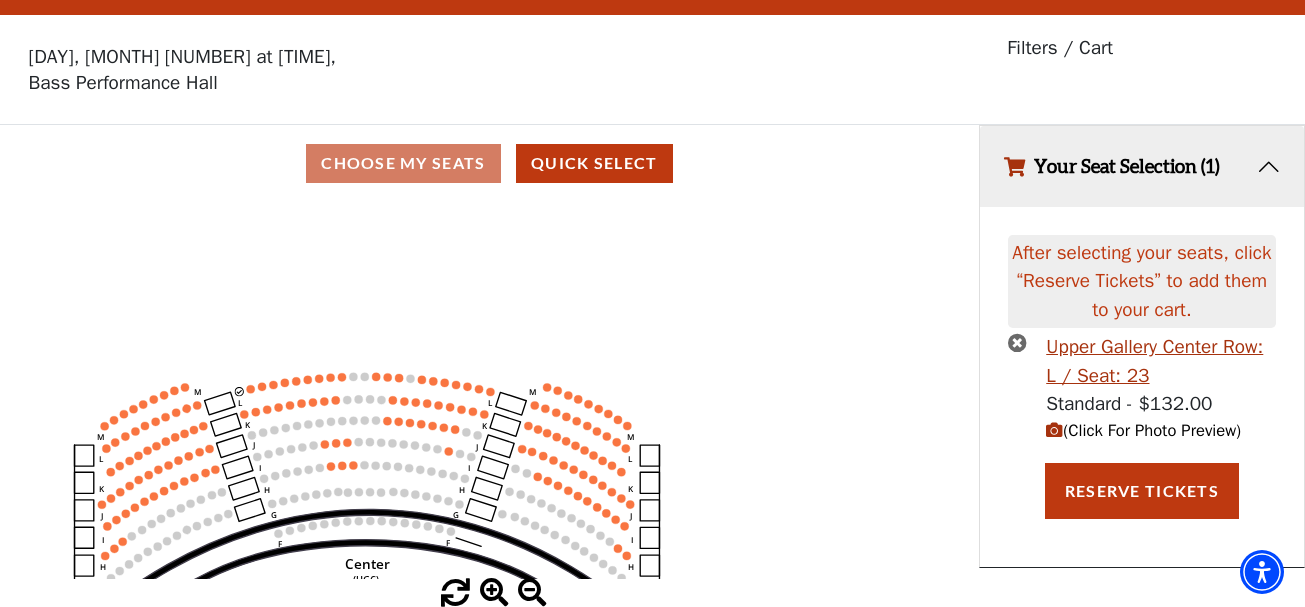 scroll, scrollTop: 0, scrollLeft: 0, axis: both 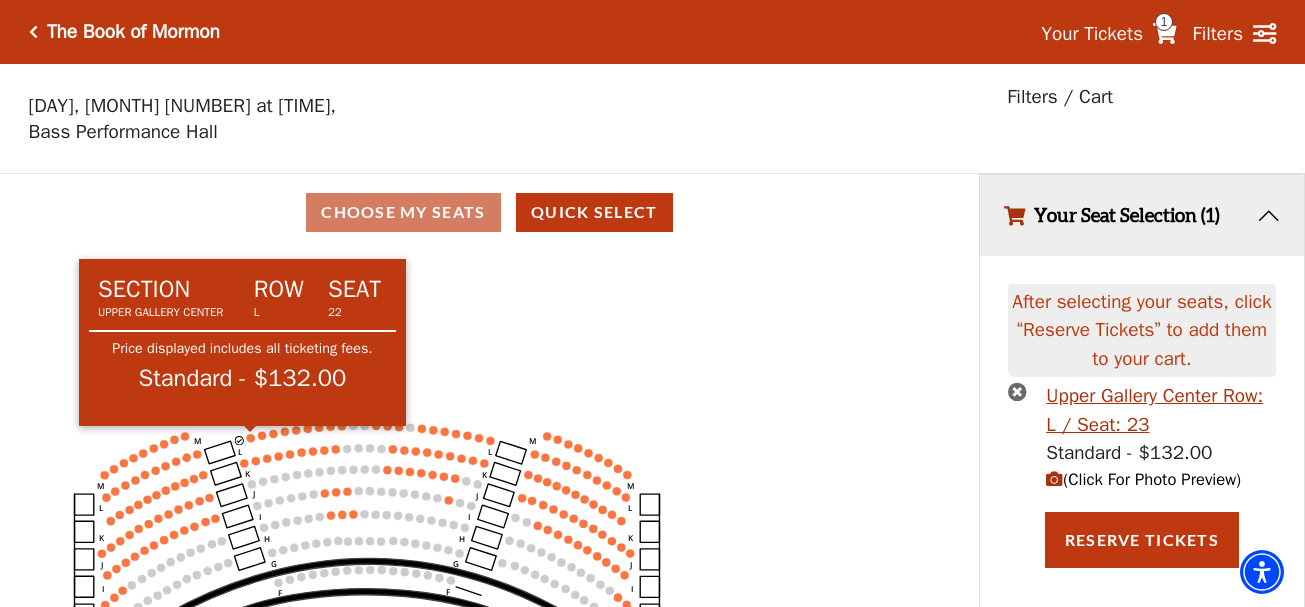 click 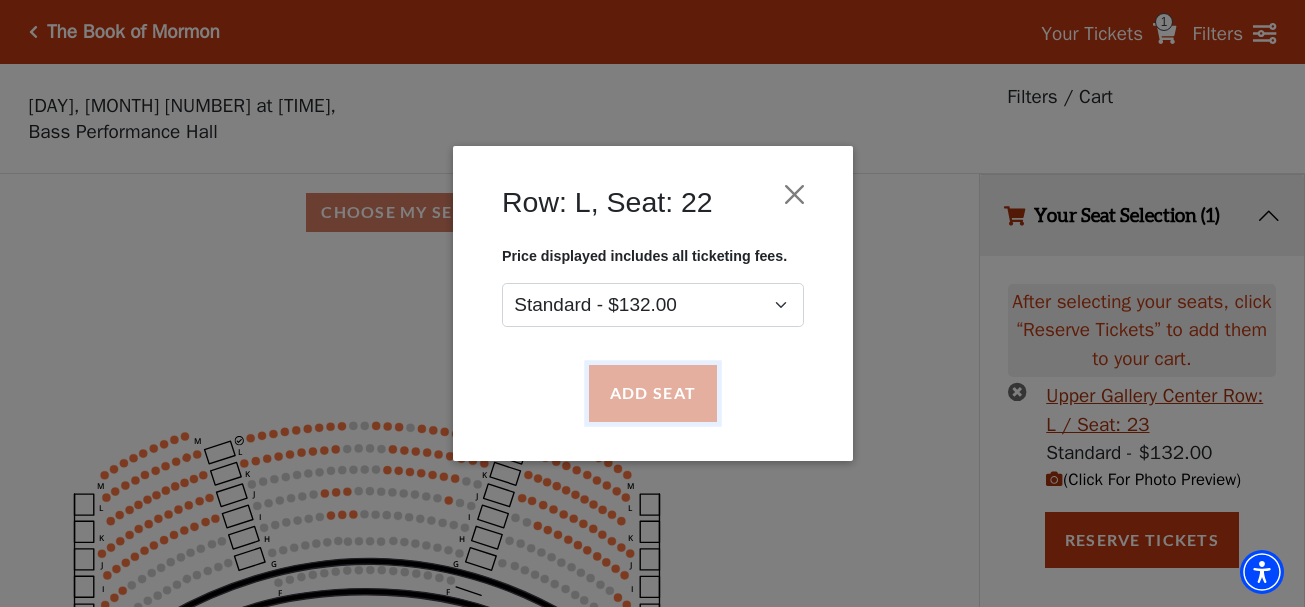 click on "Add Seat" at bounding box center (652, 394) 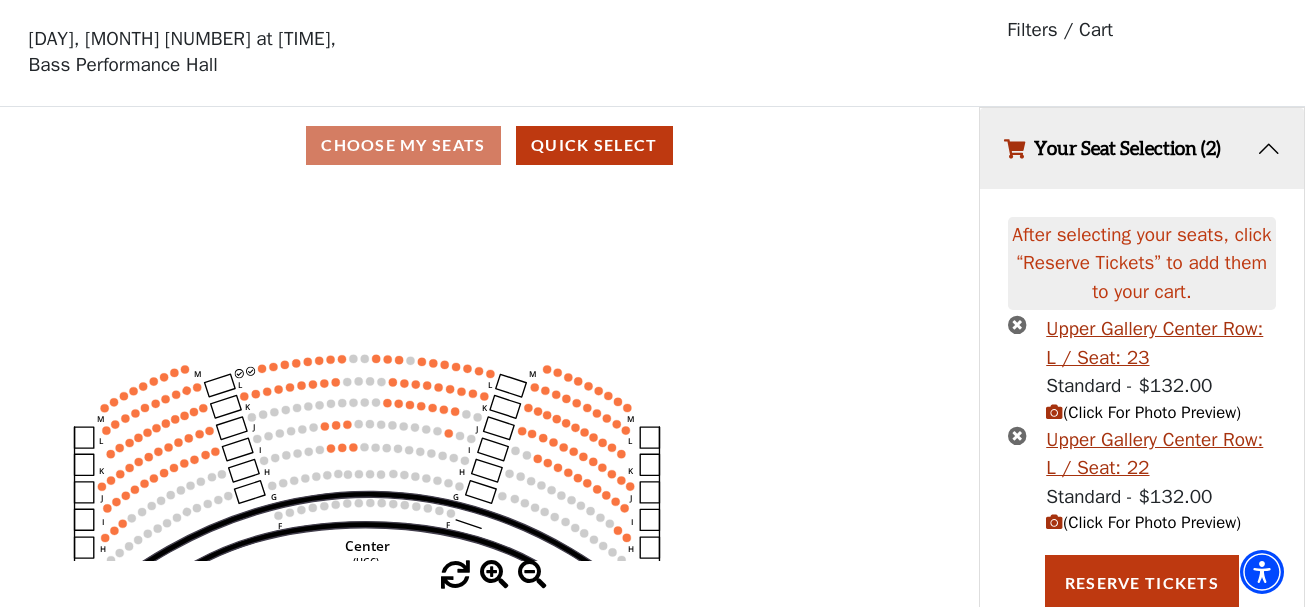 scroll, scrollTop: 72, scrollLeft: 0, axis: vertical 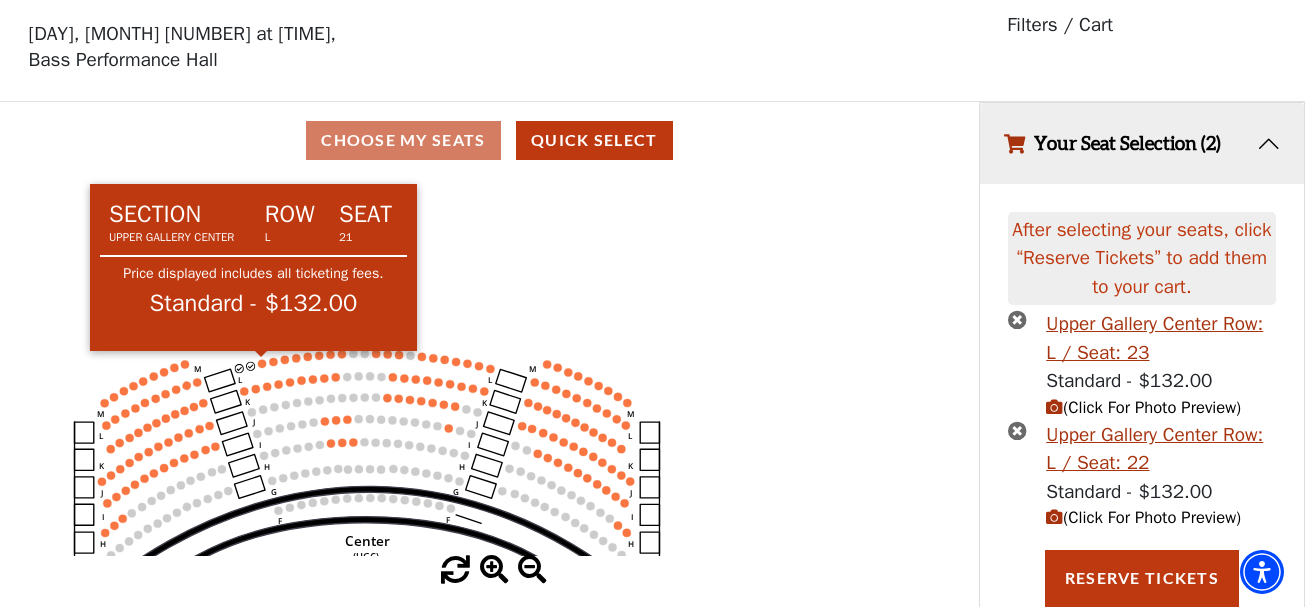 click 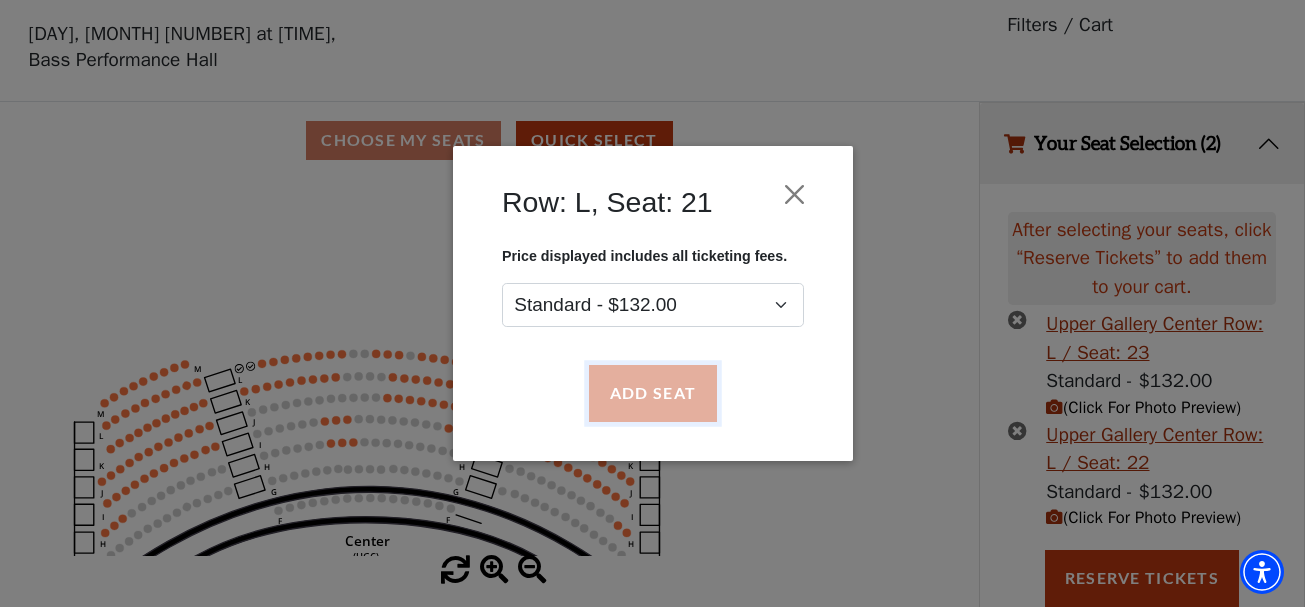 click on "Add Seat" at bounding box center [652, 394] 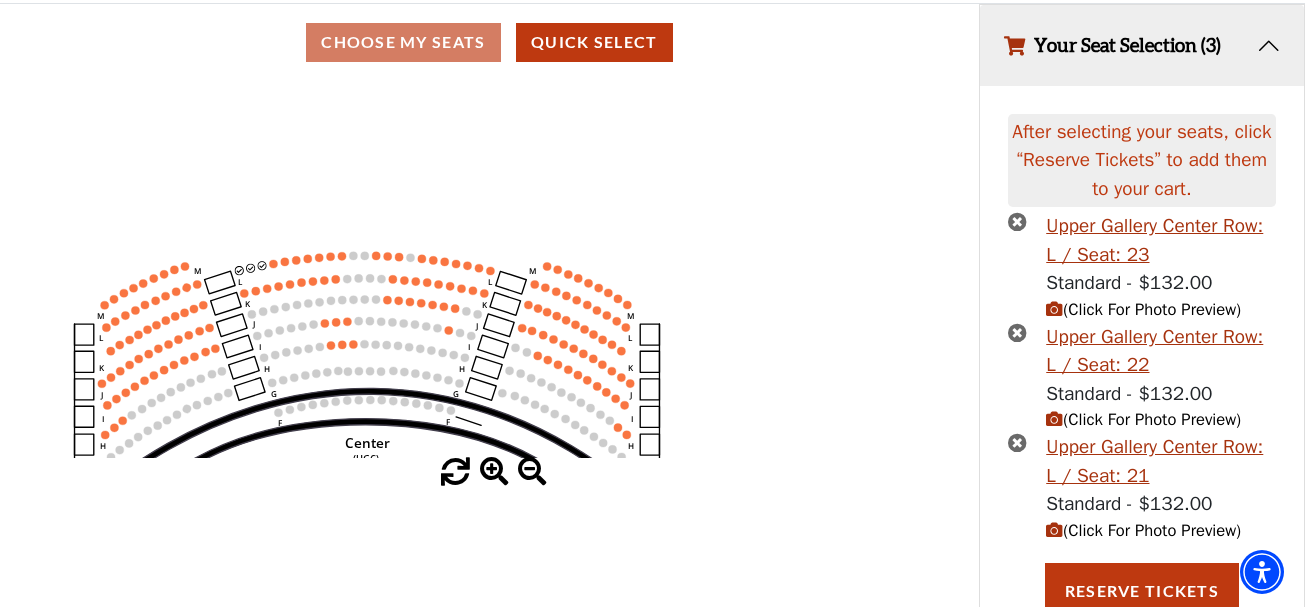 scroll, scrollTop: 182, scrollLeft: 0, axis: vertical 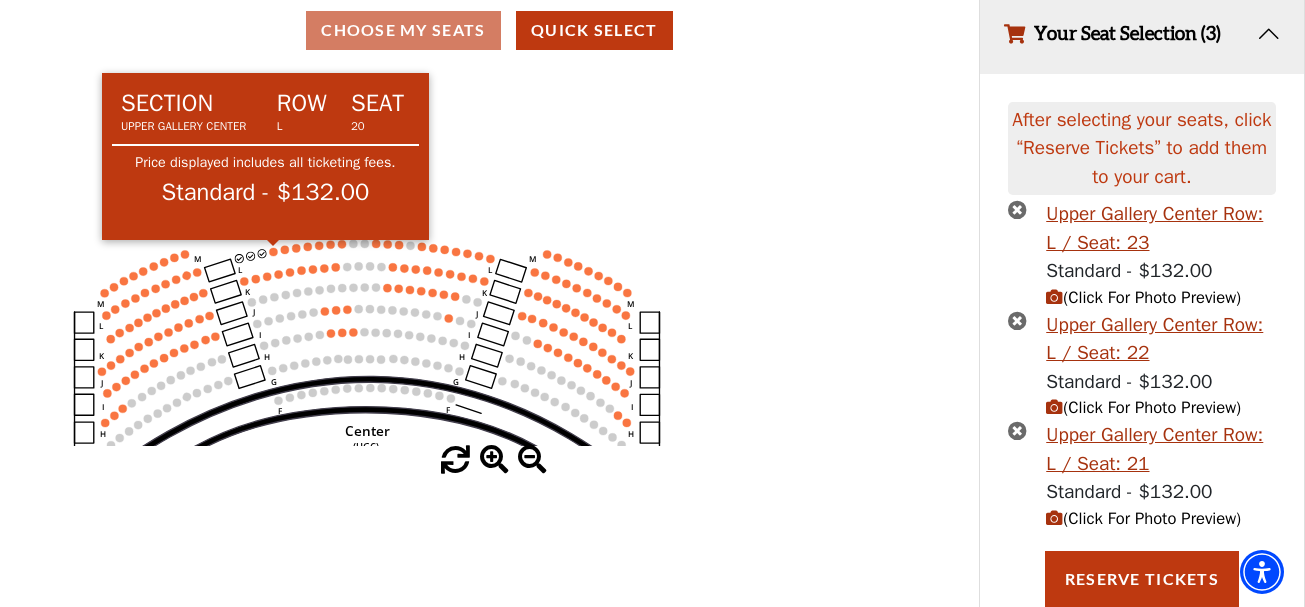 click 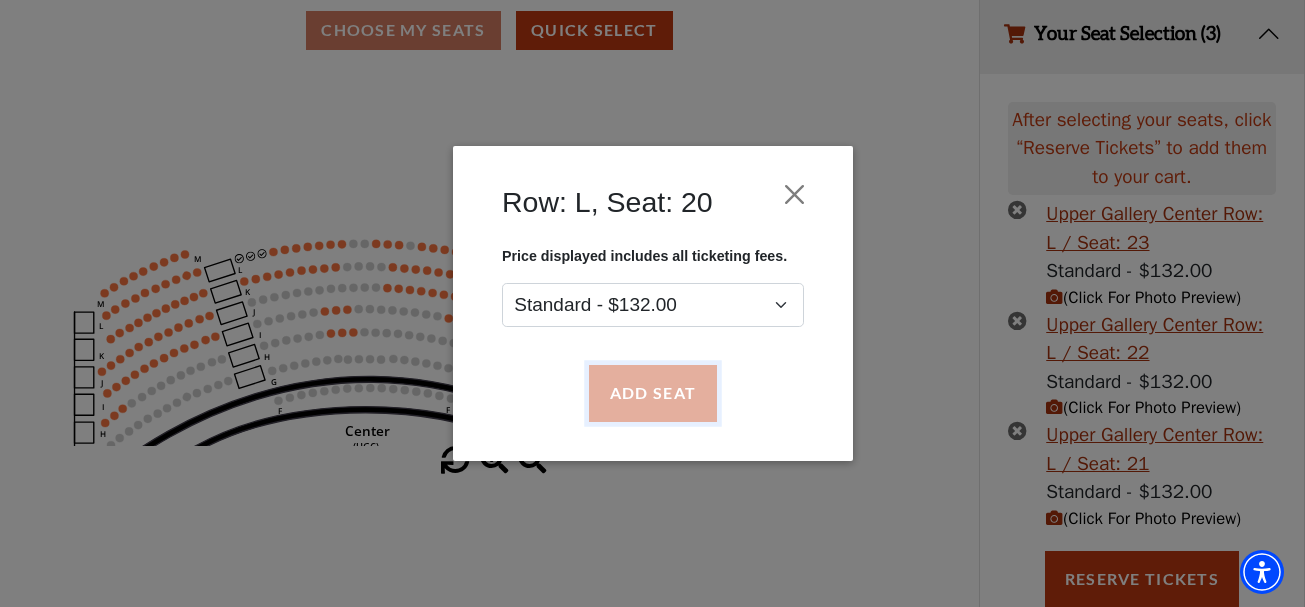 click on "Add Seat" at bounding box center (652, 394) 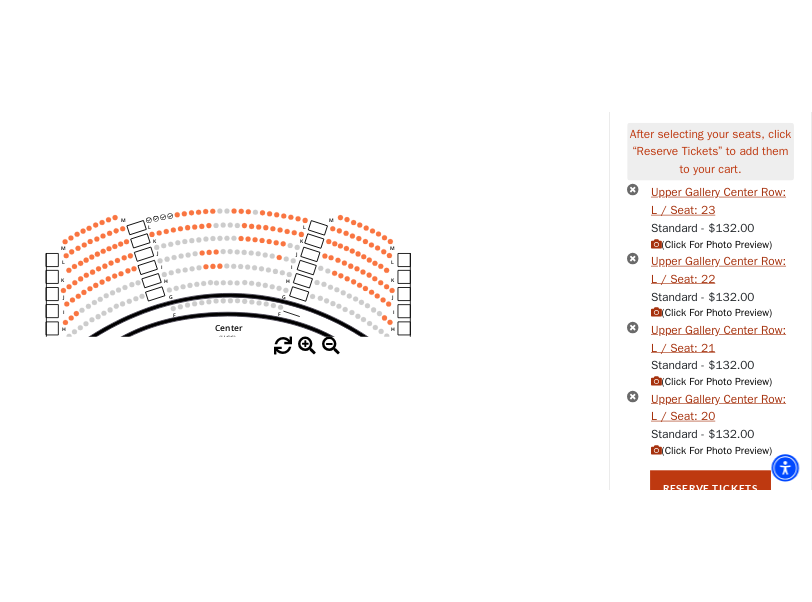 scroll, scrollTop: 293, scrollLeft: 0, axis: vertical 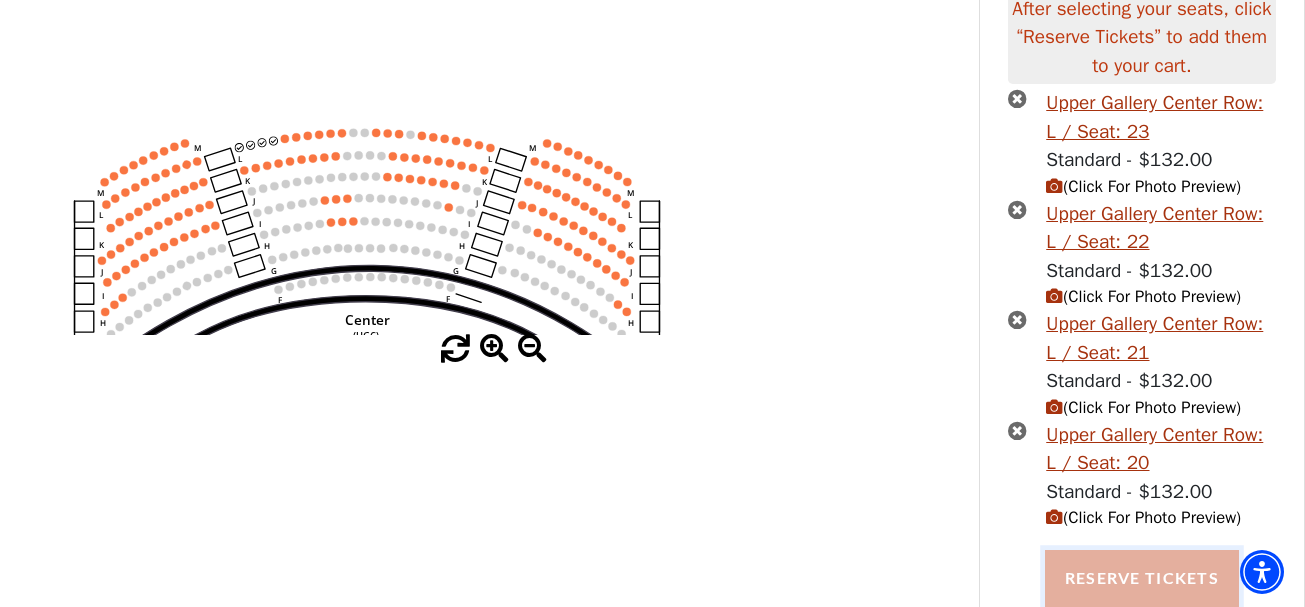 click on "Reserve Tickets" at bounding box center [1142, 578] 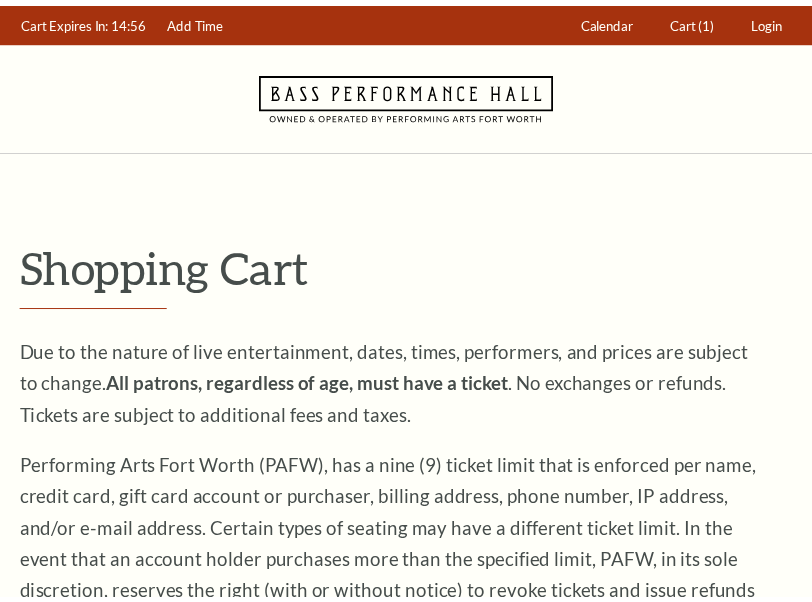 scroll, scrollTop: 0, scrollLeft: 0, axis: both 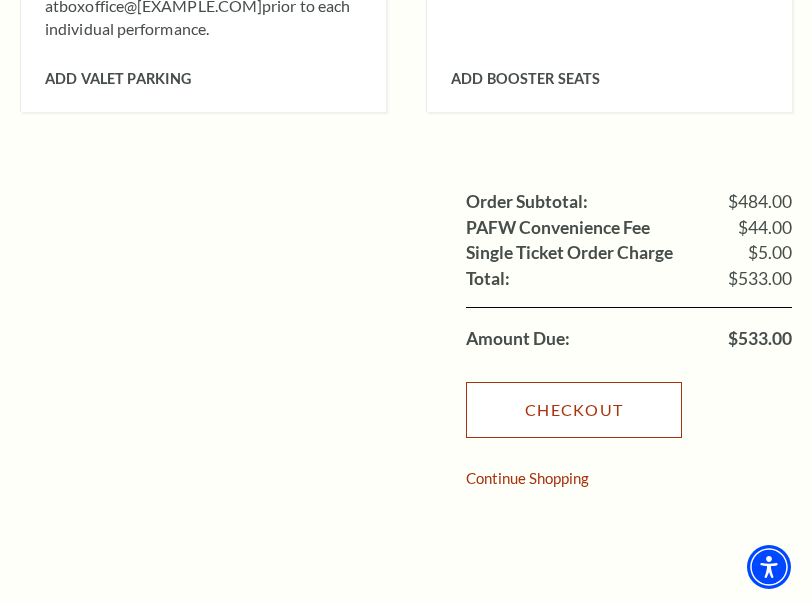 click on "Checkout" at bounding box center [574, 410] 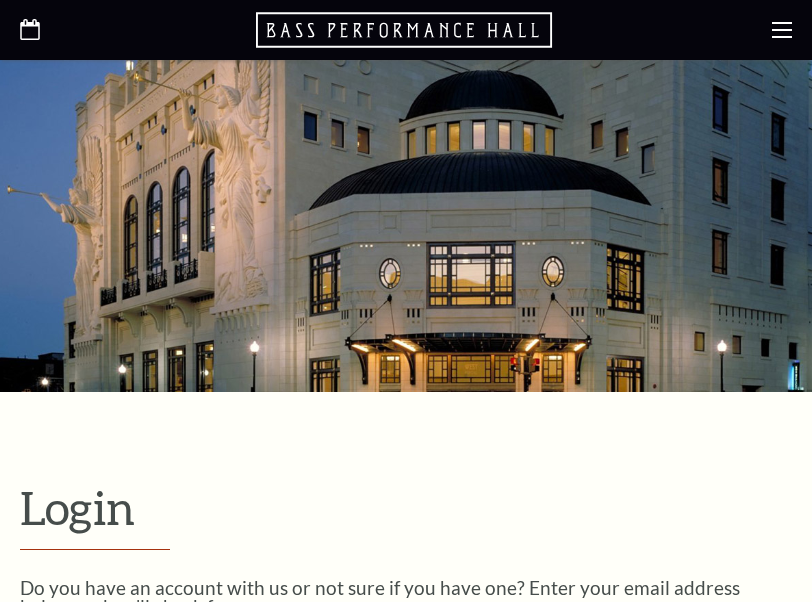 scroll, scrollTop: 482, scrollLeft: 0, axis: vertical 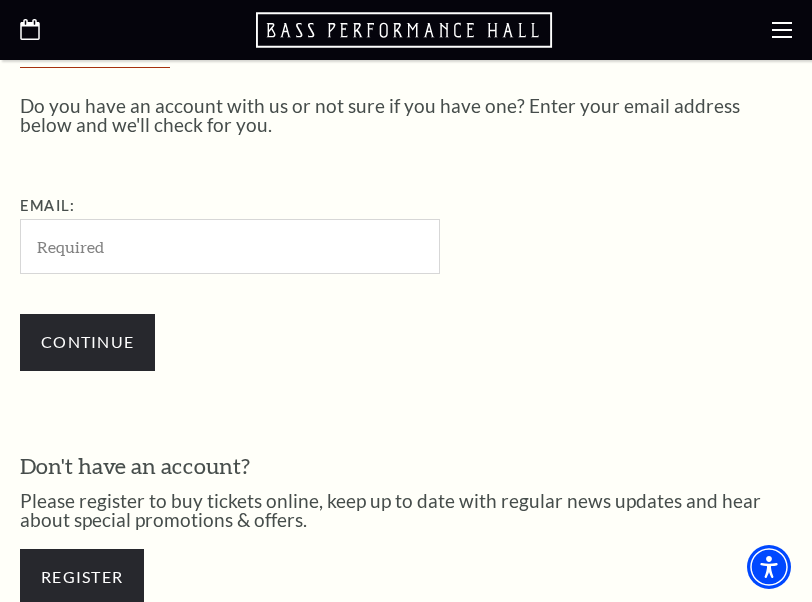 click on "Email:" at bounding box center (230, 246) 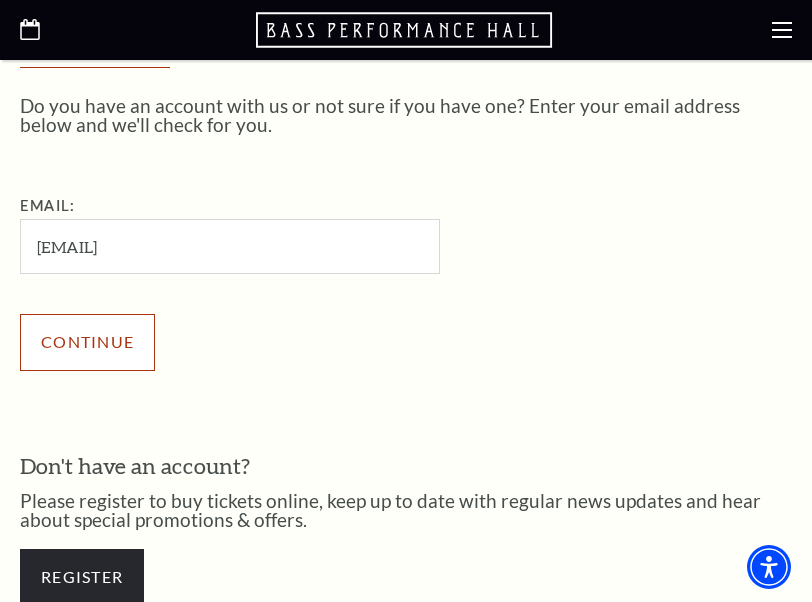 click on "Continue" at bounding box center [87, 342] 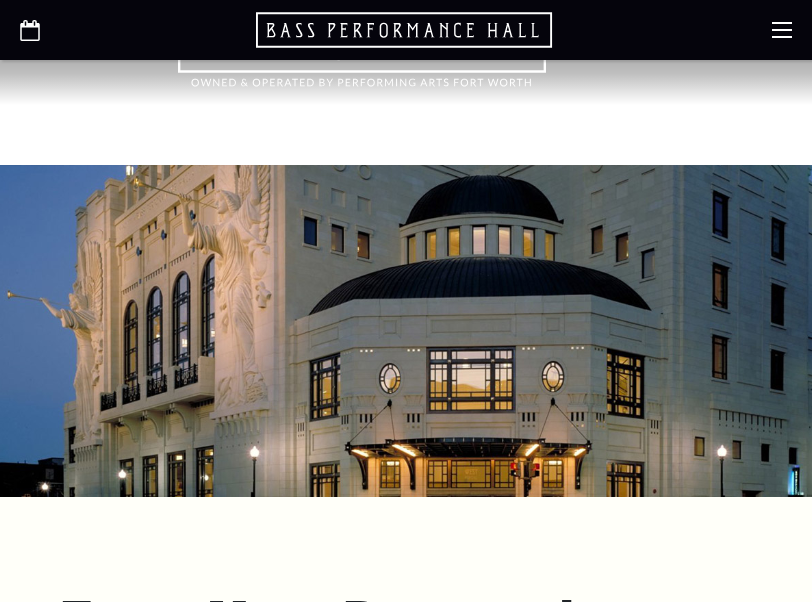scroll, scrollTop: 725, scrollLeft: 0, axis: vertical 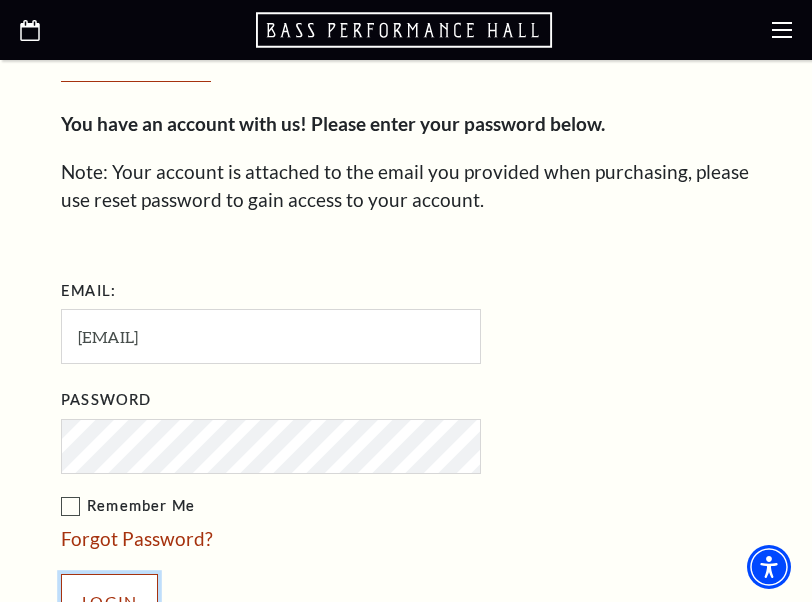 click on "Login" at bounding box center (109, 602) 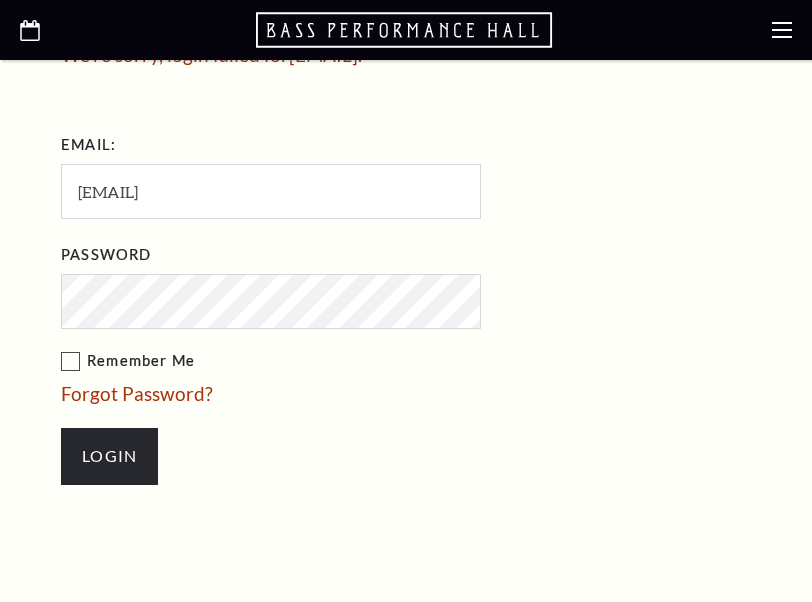 scroll, scrollTop: 761, scrollLeft: 0, axis: vertical 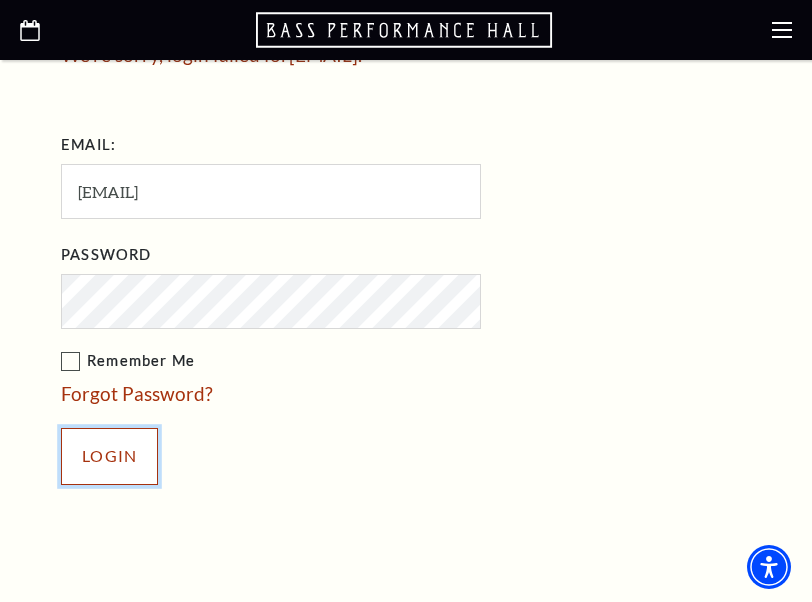 click on "Login" at bounding box center (109, 456) 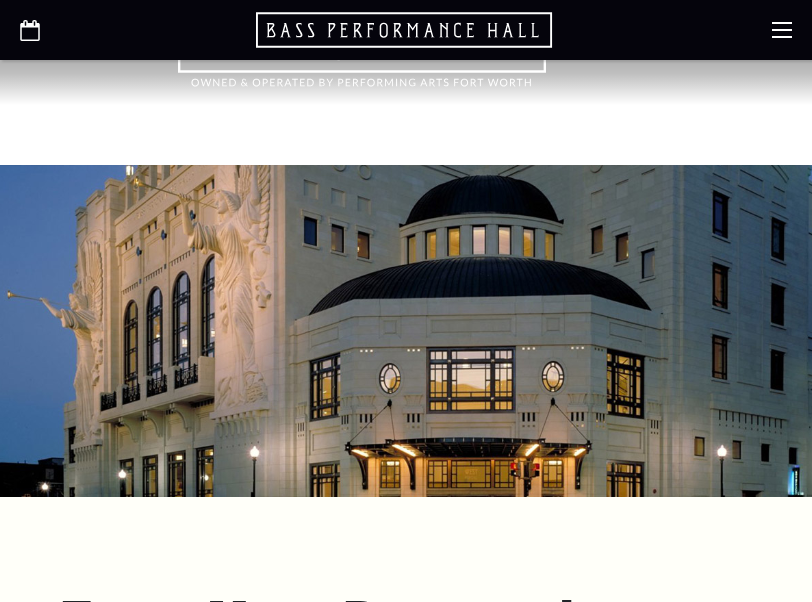 scroll, scrollTop: 761, scrollLeft: 0, axis: vertical 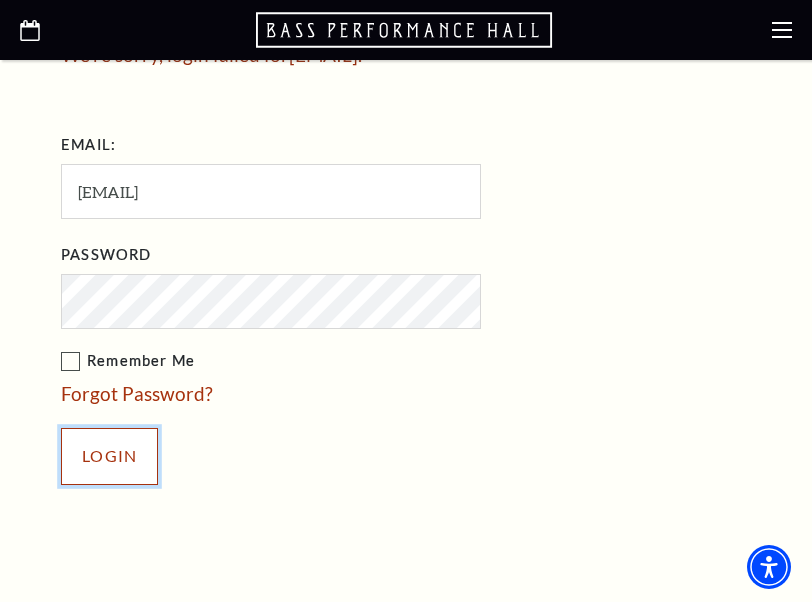 click on "Login" at bounding box center [109, 456] 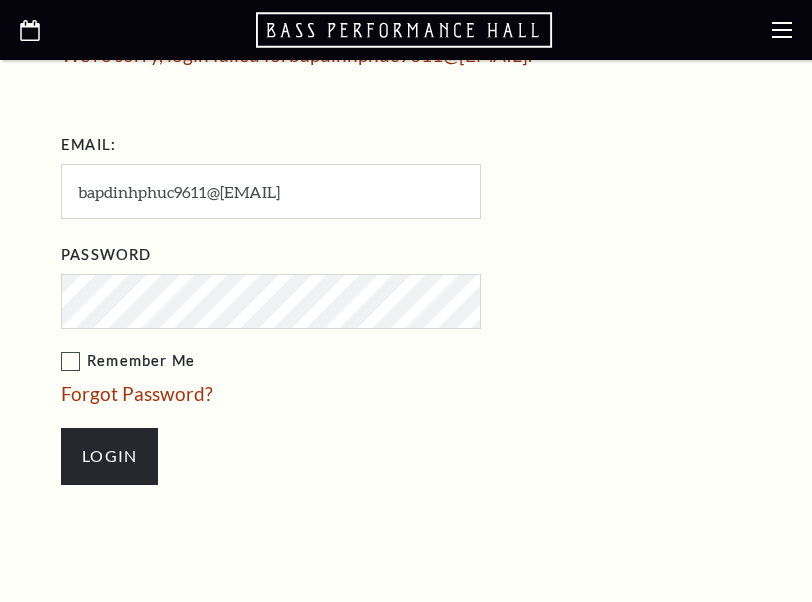 scroll, scrollTop: 761, scrollLeft: 0, axis: vertical 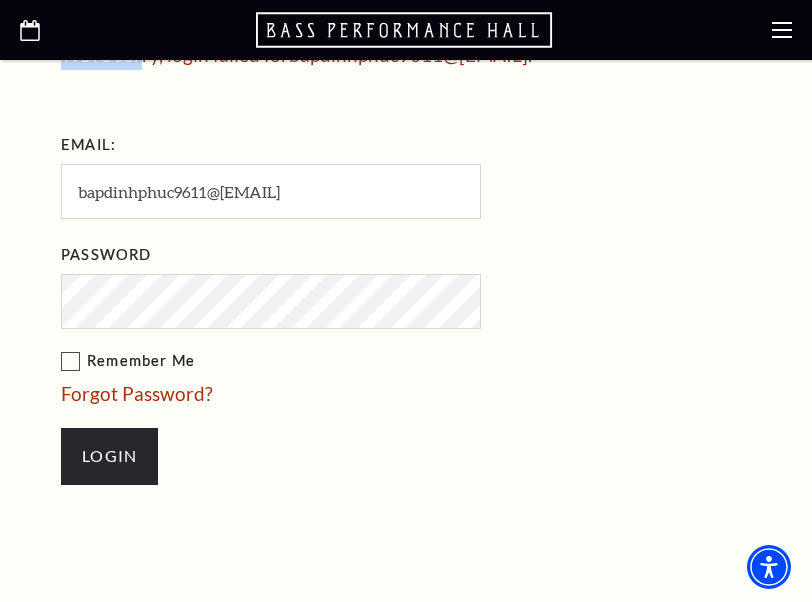 drag, startPoint x: 374, startPoint y: 59, endPoint x: -216, endPoint y: 61, distance: 590.0034 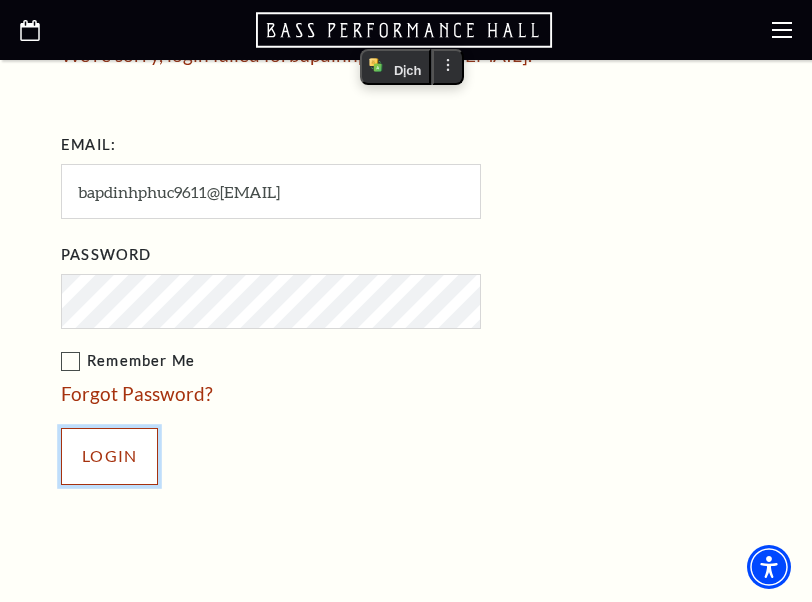 click on "Login" at bounding box center (109, 456) 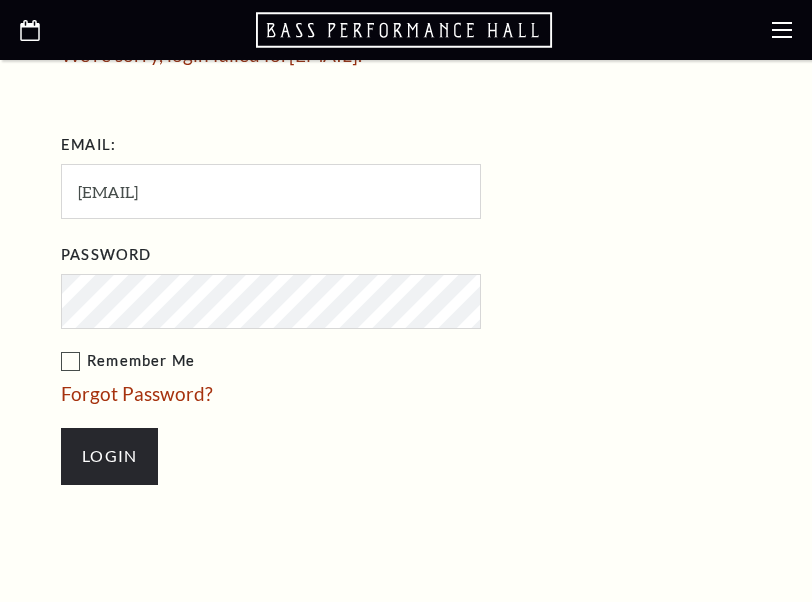 scroll, scrollTop: 761, scrollLeft: 0, axis: vertical 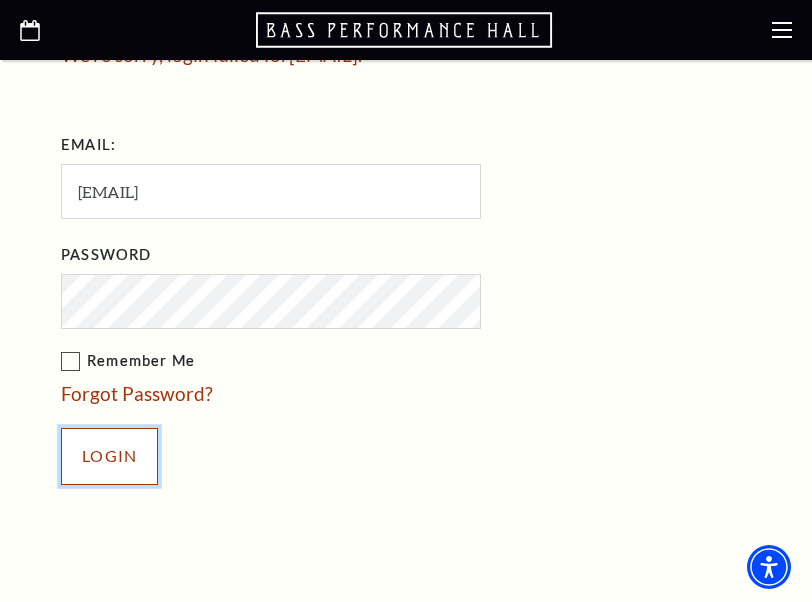 click on "Login" at bounding box center (109, 456) 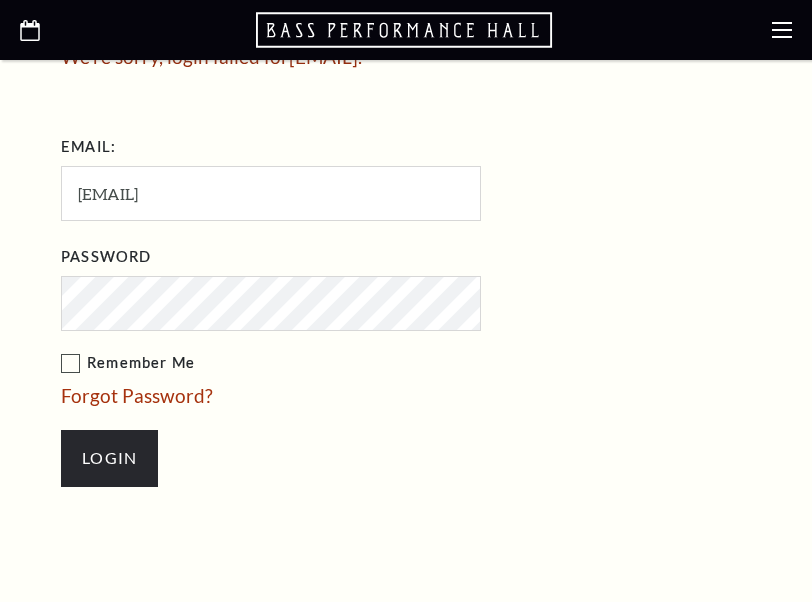 scroll, scrollTop: 759, scrollLeft: 0, axis: vertical 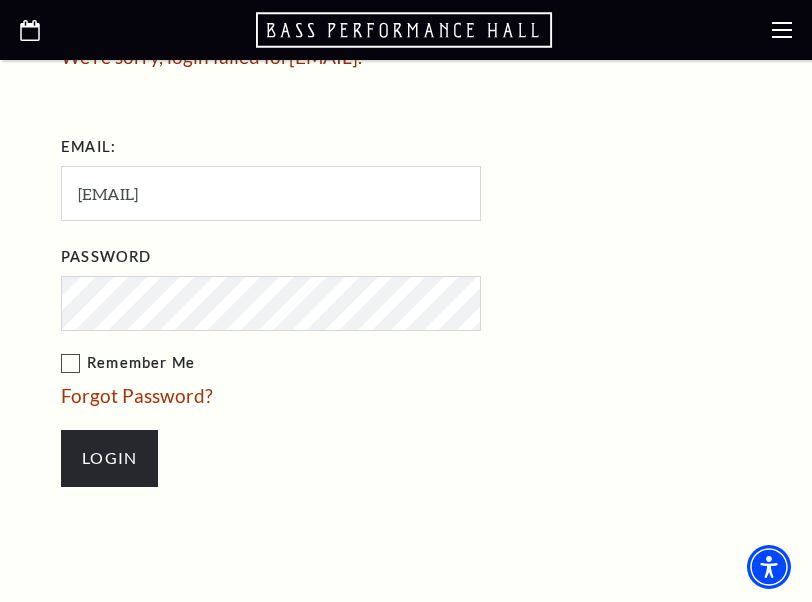 click on "Skip to main content Enable accessibility for low vision Open the accessibility menu
*{
pointer-events: fill;
}
Select: English Español
Tickets & Events
Now On Sale
Parking" at bounding box center (406, -458) 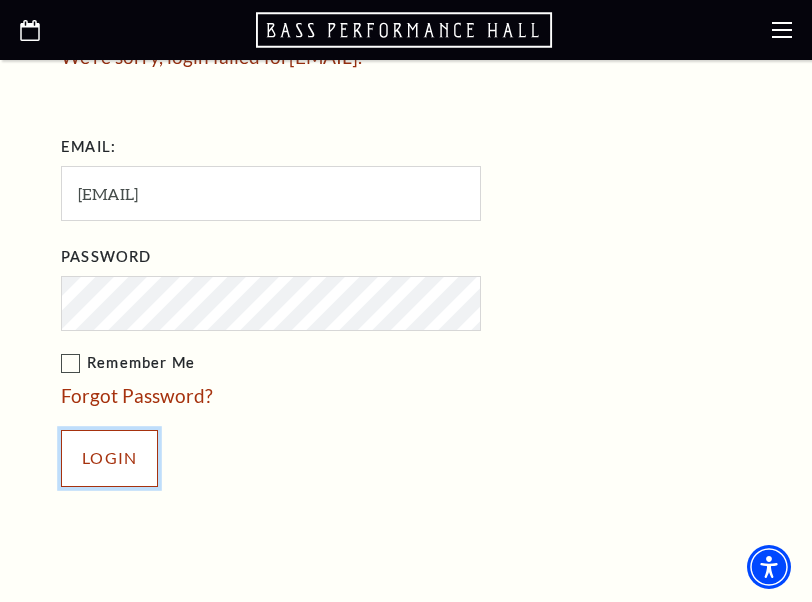 click on "Login" at bounding box center (109, 458) 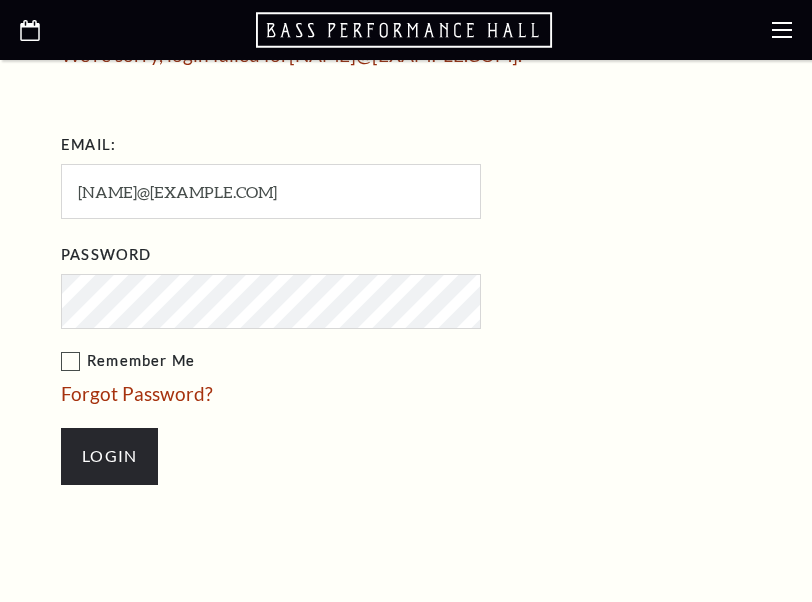 scroll, scrollTop: 761, scrollLeft: 0, axis: vertical 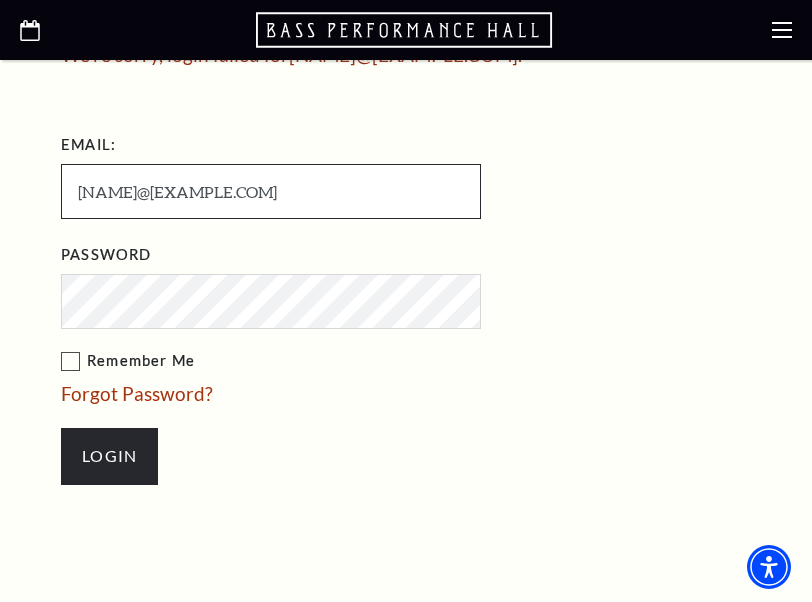 click on "[NAME]@[EXAMPLE.COM]" at bounding box center (271, 191) 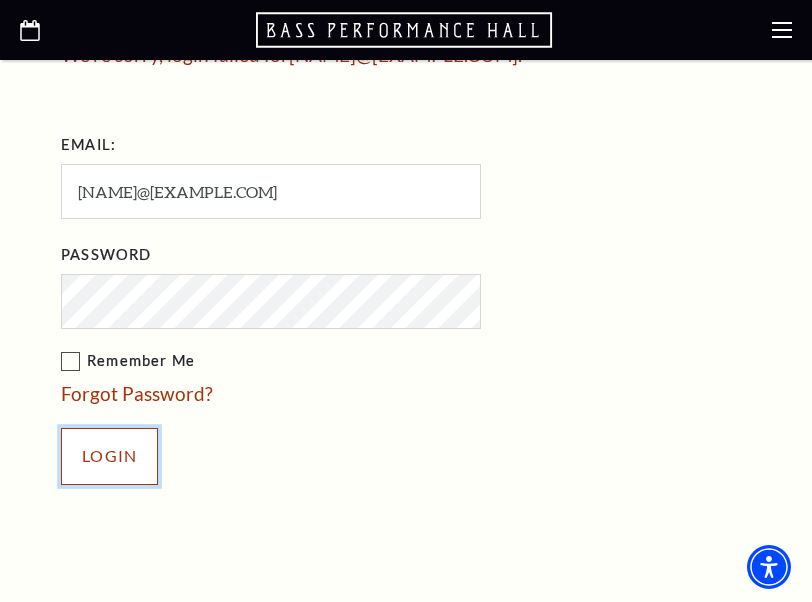 click on "Login" at bounding box center (109, 456) 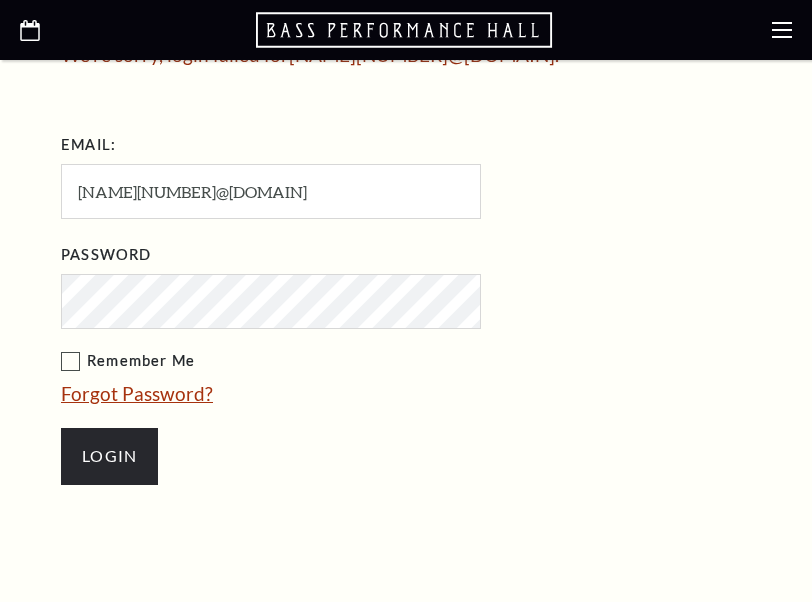scroll, scrollTop: 0, scrollLeft: 0, axis: both 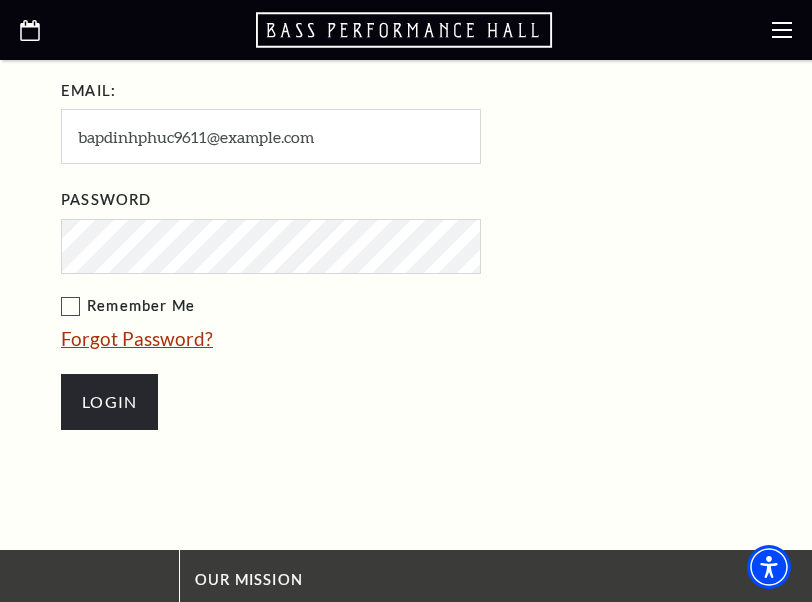 click on "Forgot Password?" at bounding box center [137, 338] 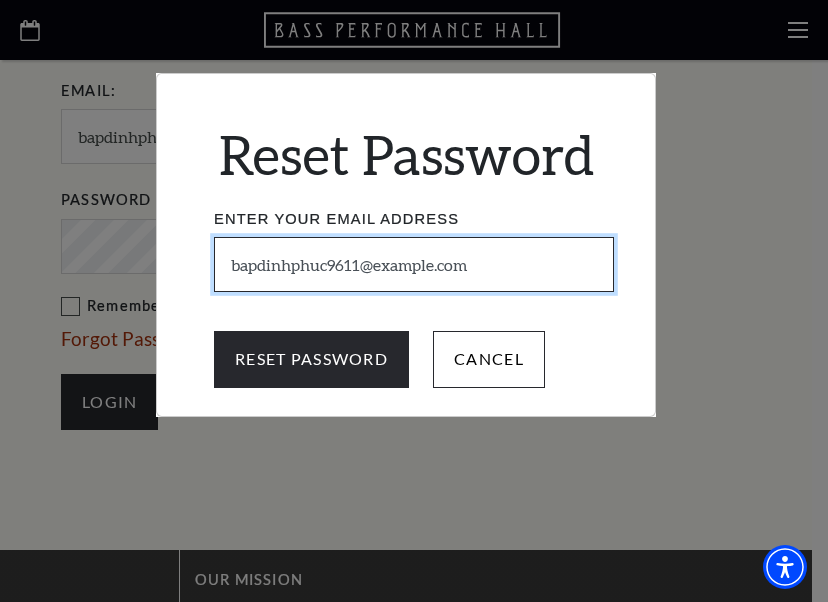click on "bapdinhphuc9611@gmail.com" at bounding box center (414, 264) 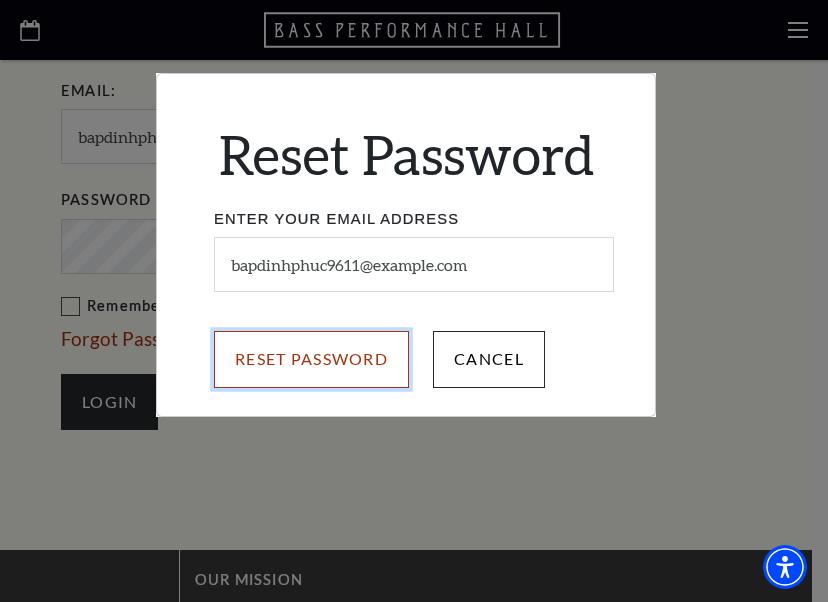 click on "Reset Password" at bounding box center (311, 359) 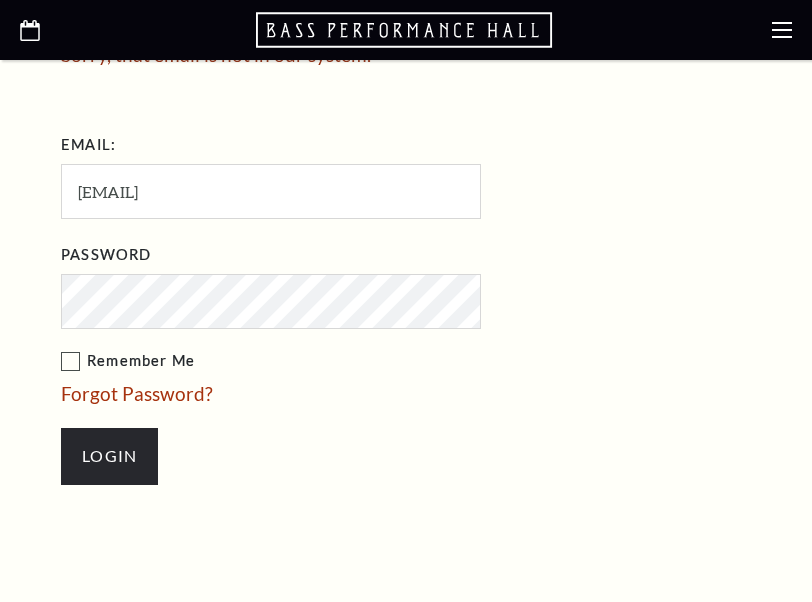 scroll, scrollTop: 761, scrollLeft: 0, axis: vertical 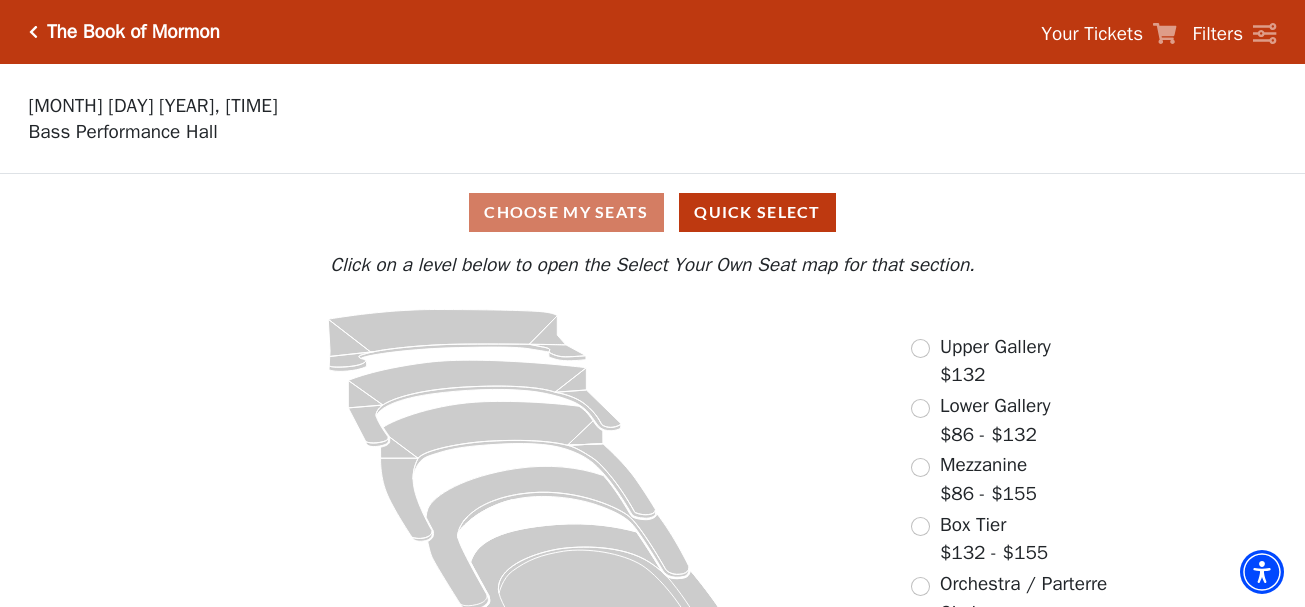 click on "Your Tickets" at bounding box center (1092, 34) 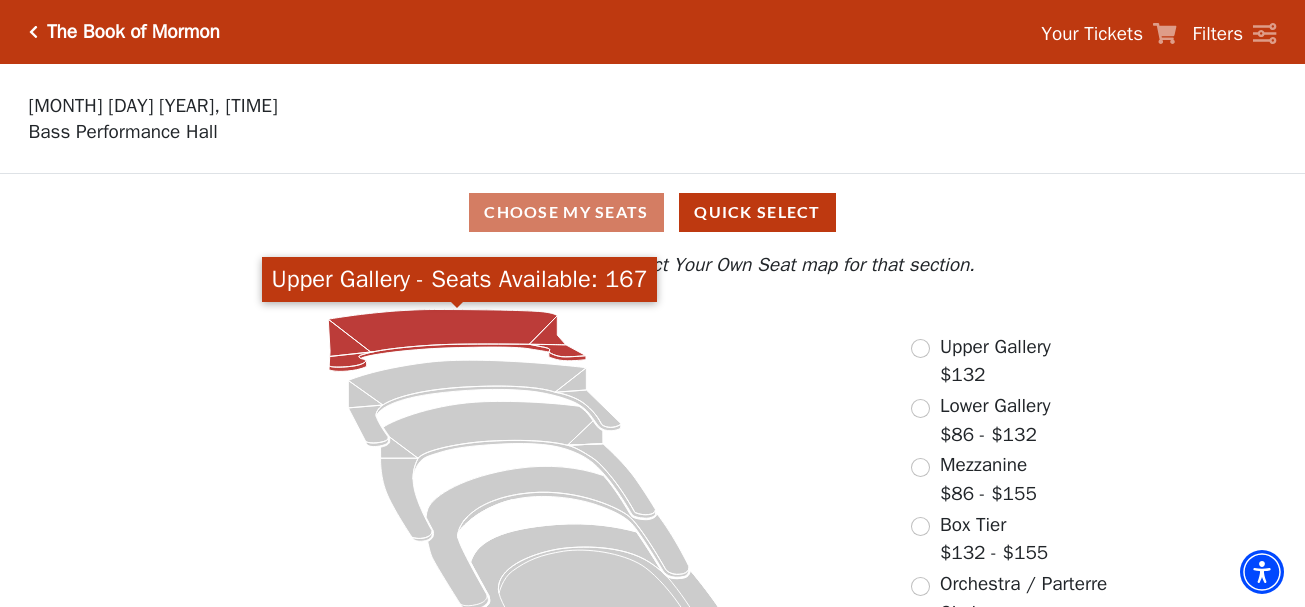 click 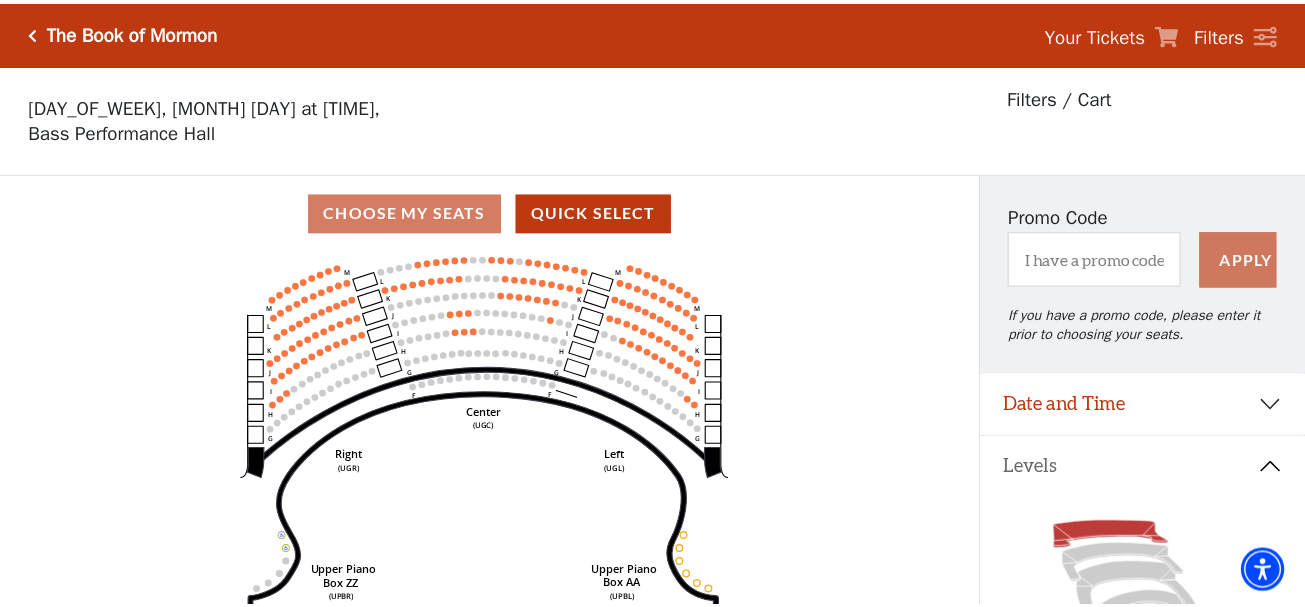 scroll, scrollTop: 93, scrollLeft: 0, axis: vertical 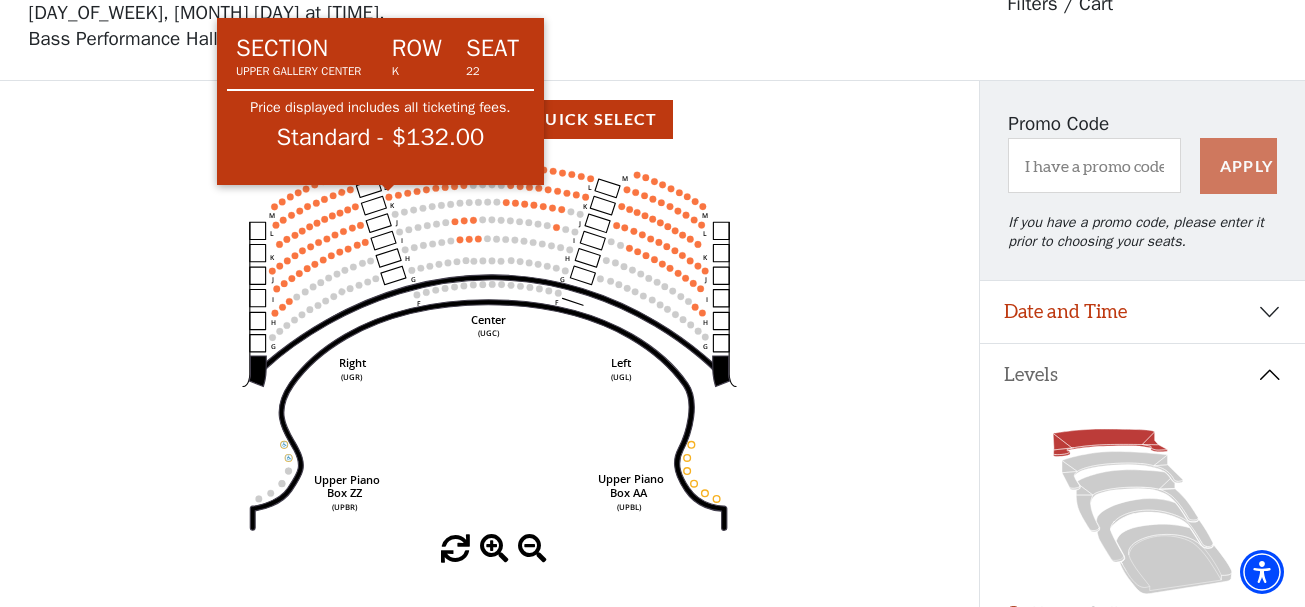 click 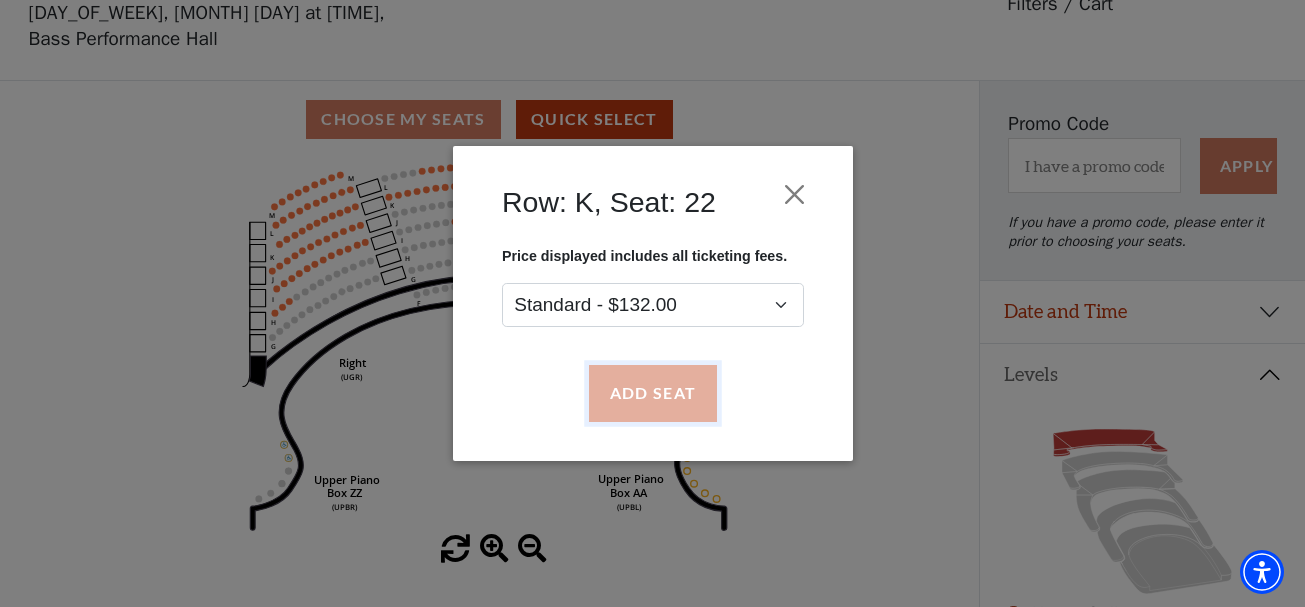 click on "Add Seat" at bounding box center (652, 394) 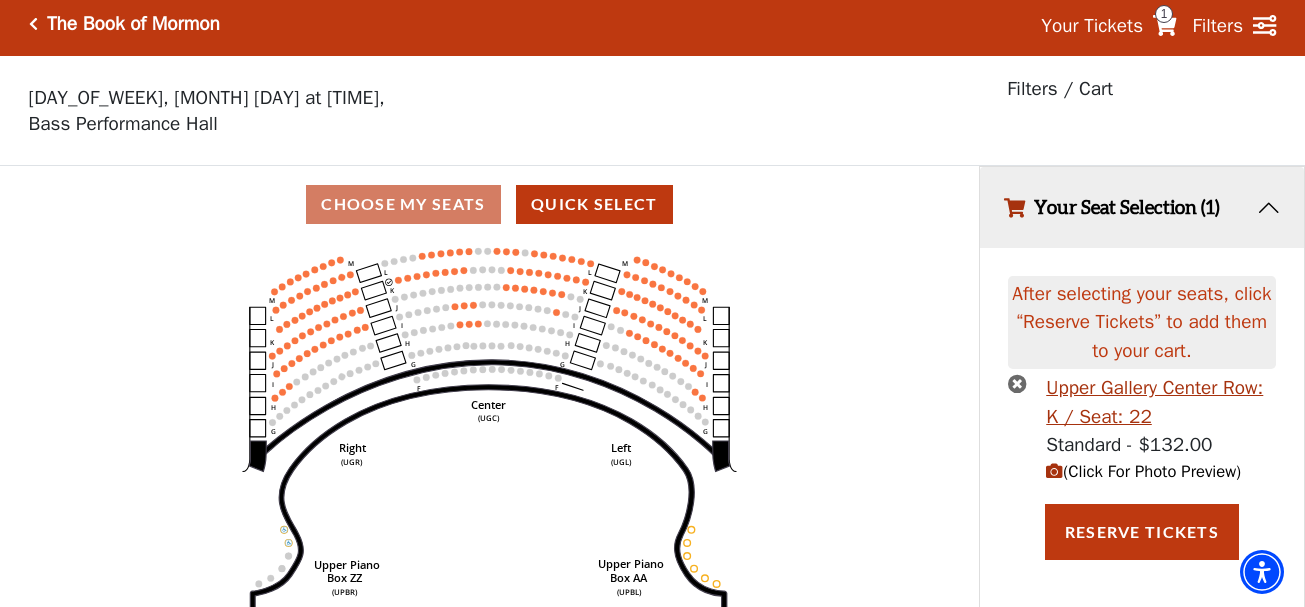 scroll, scrollTop: 0, scrollLeft: 0, axis: both 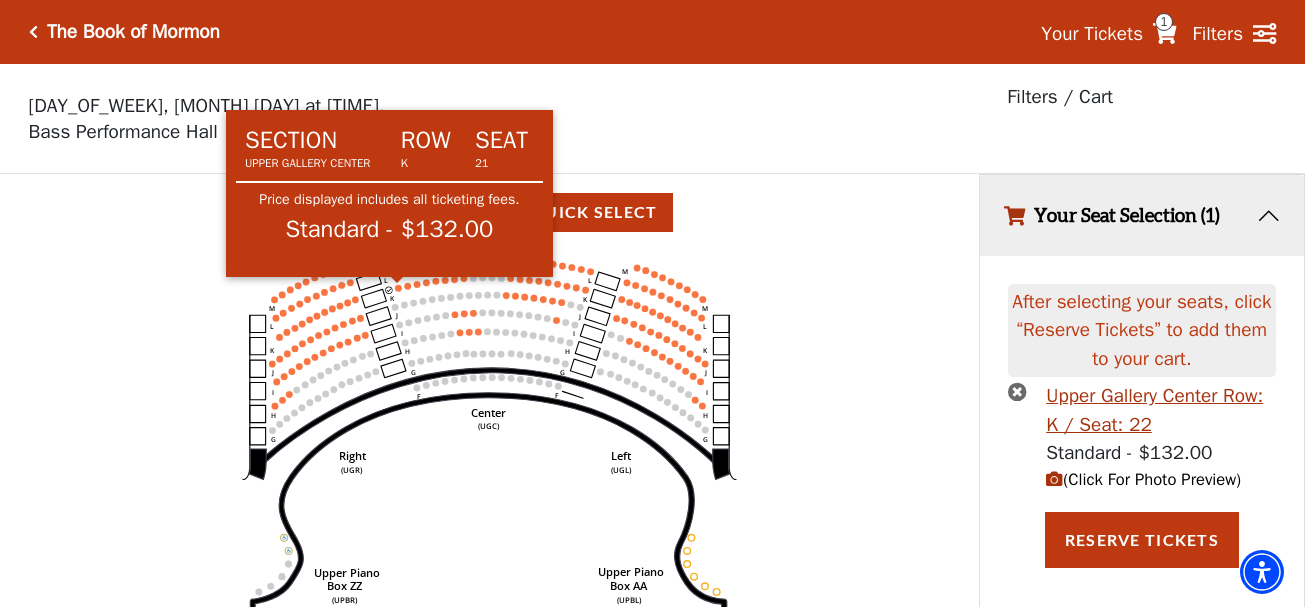 click on "Center   (UGC)   Right   (UGR)   Left   (UGL)   Upper Piano   Box ZZ   (UPBR)   Upper Piano   Box AA   (UPBL)   M   L   K   J   I   H   G   M   L   K   J   I   H   G   M   L   K   J   I   H   G   F   M   L   K   J   I   H   G   F" 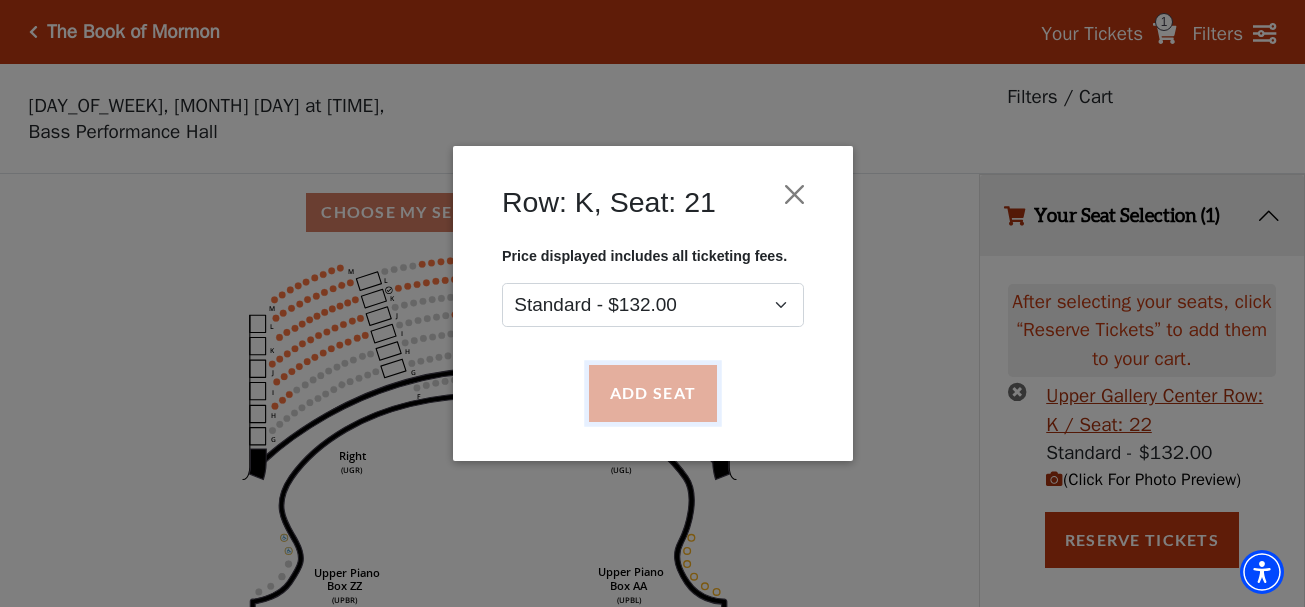 click on "Add Seat" at bounding box center (652, 394) 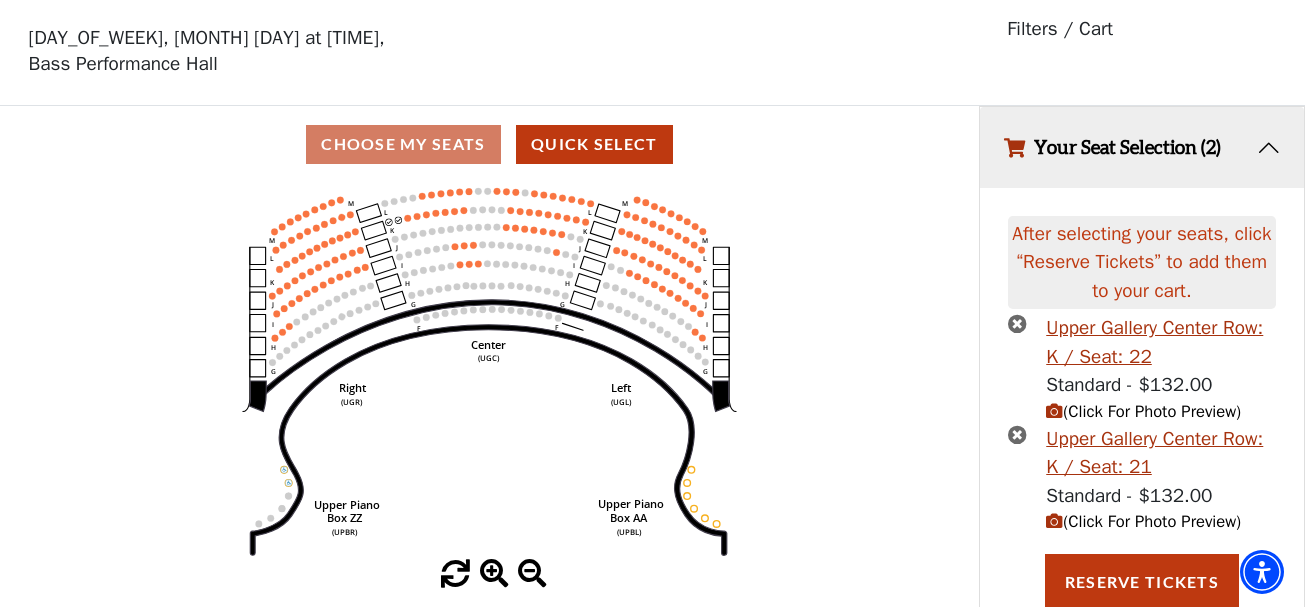 scroll, scrollTop: 72, scrollLeft: 0, axis: vertical 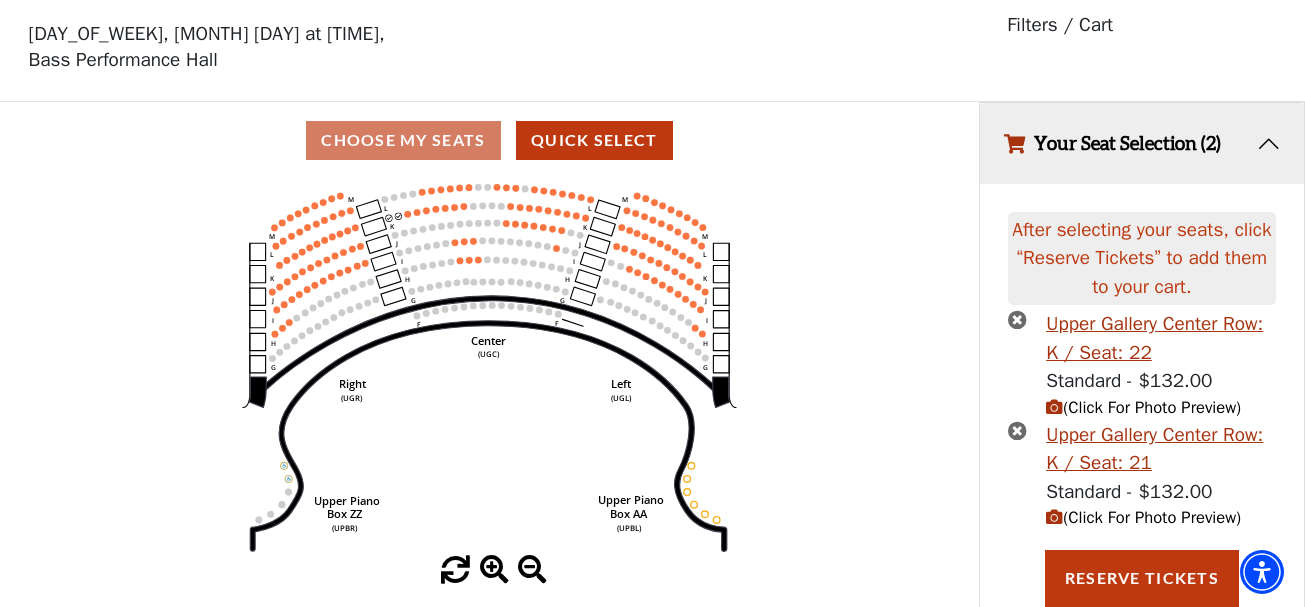 click 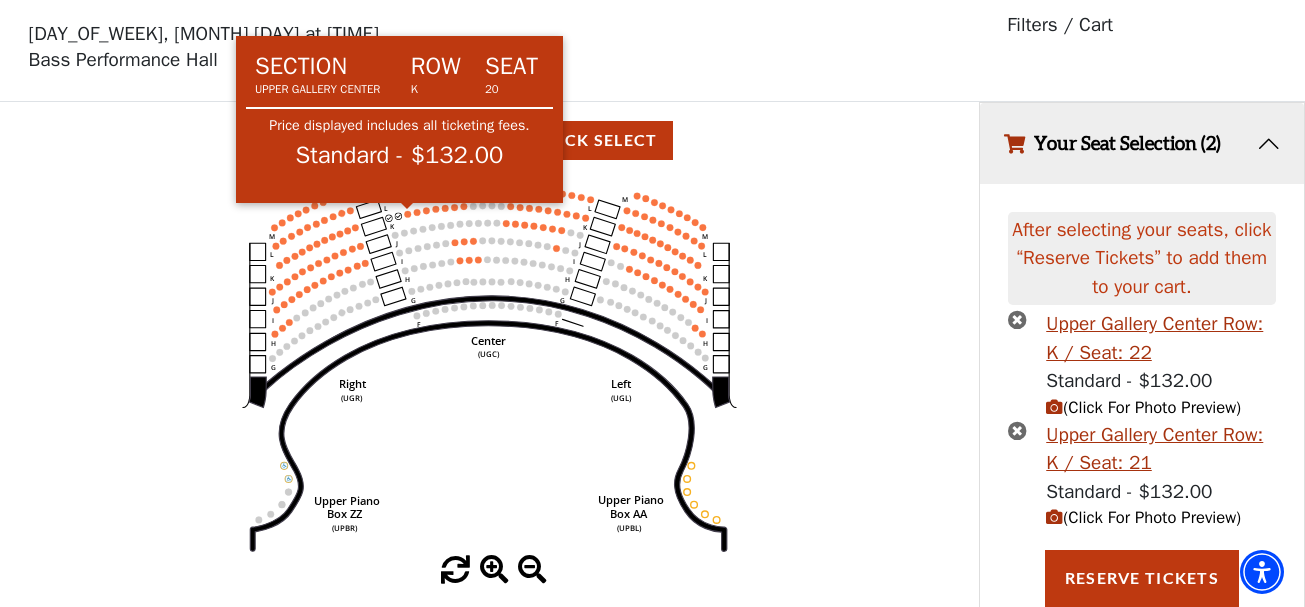 click 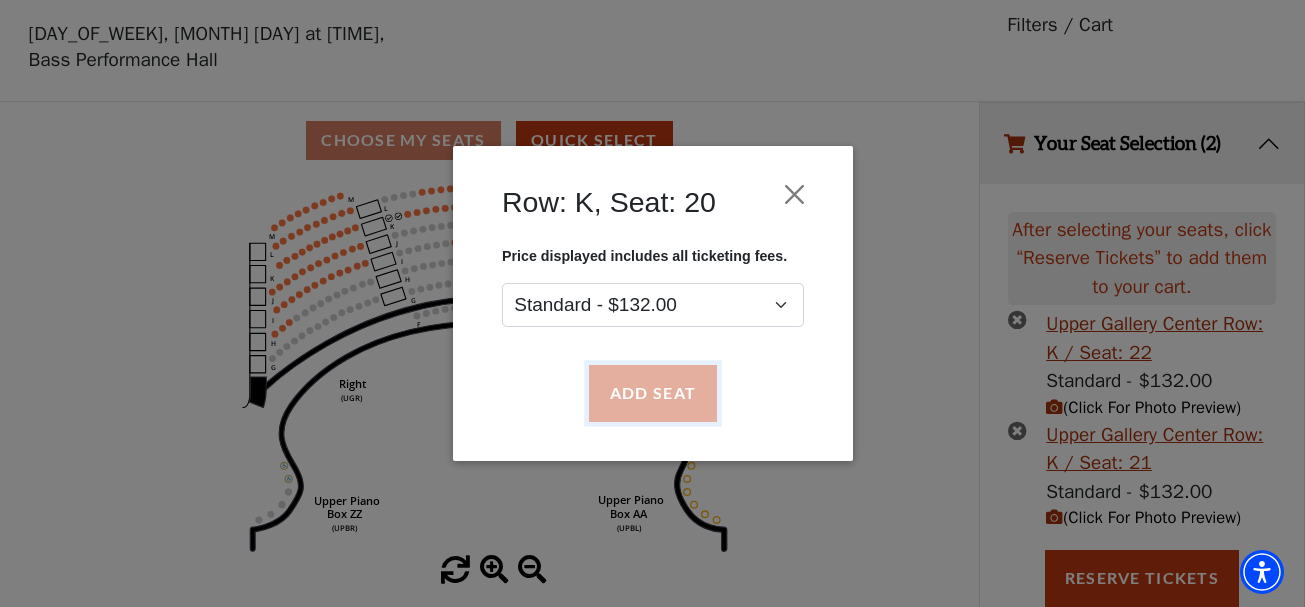 click on "Add Seat" at bounding box center [652, 394] 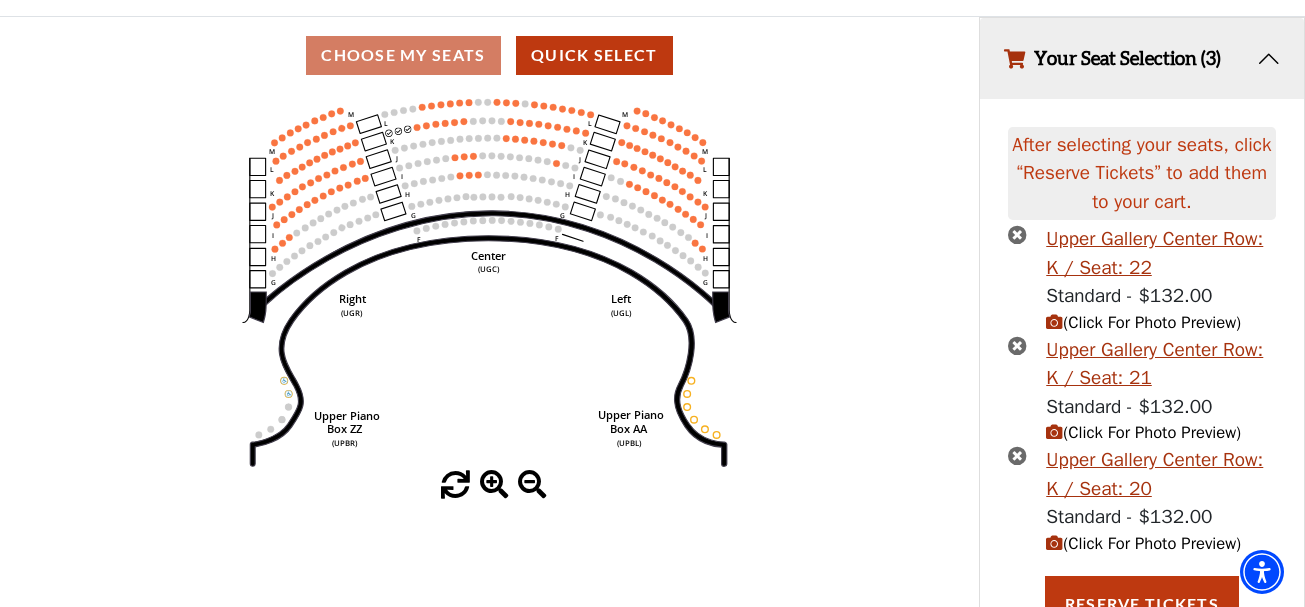 scroll, scrollTop: 182, scrollLeft: 0, axis: vertical 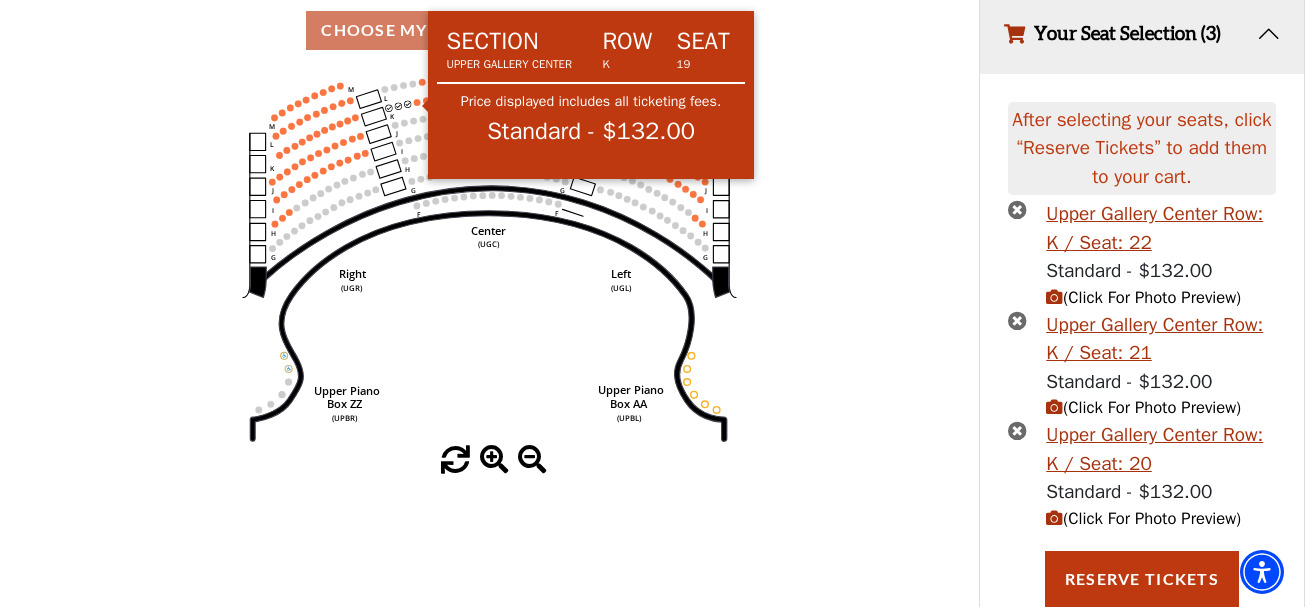 click 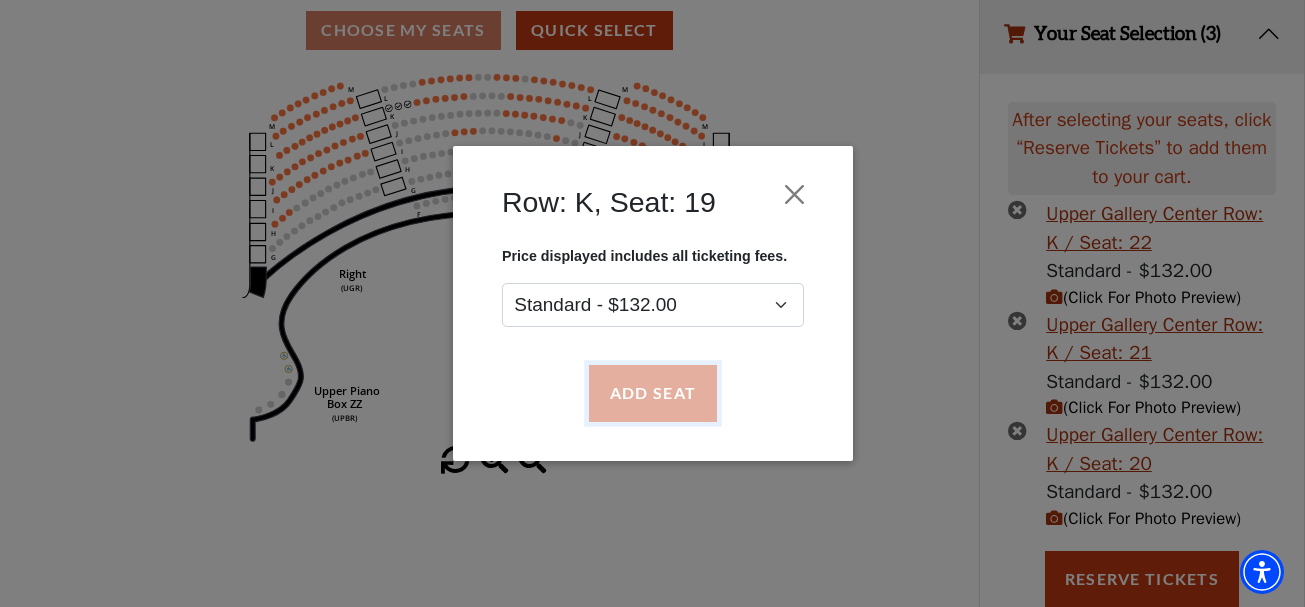 click on "Add Seat" at bounding box center (652, 394) 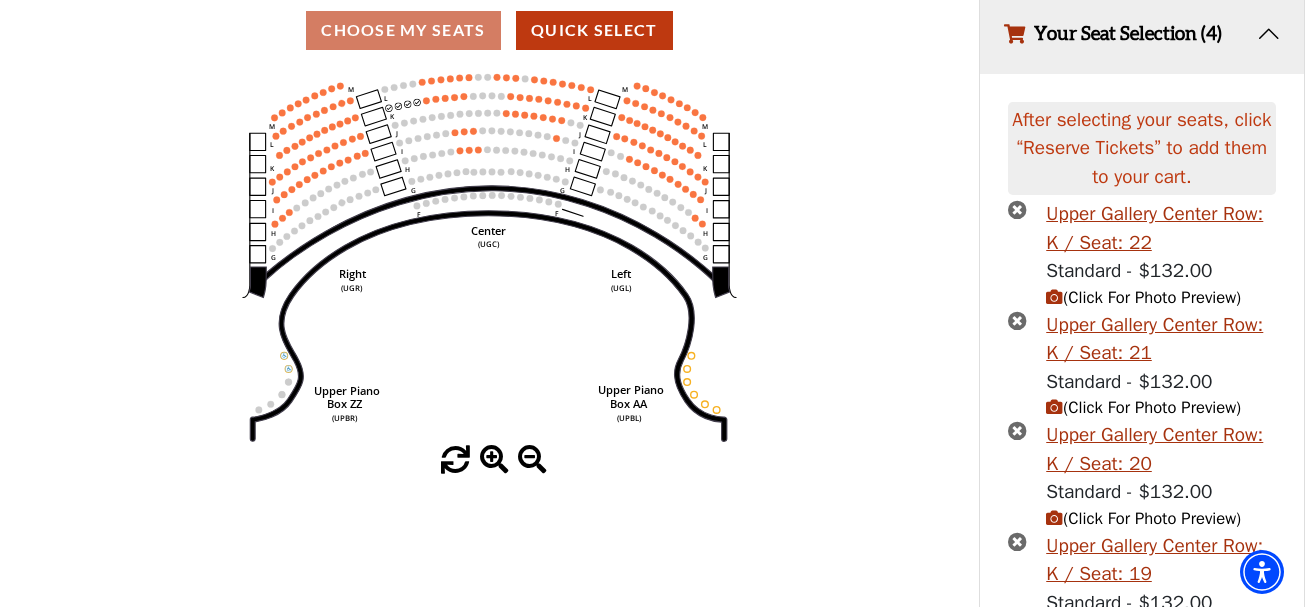 scroll, scrollTop: 293, scrollLeft: 0, axis: vertical 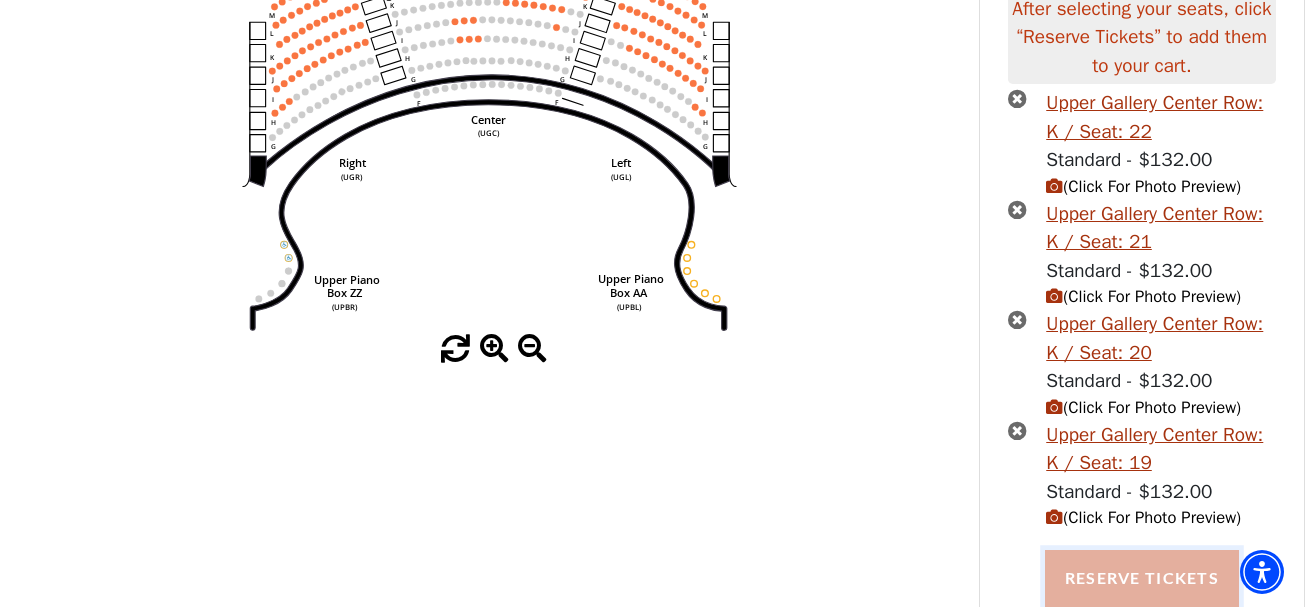 click on "Reserve Tickets" at bounding box center (1142, 578) 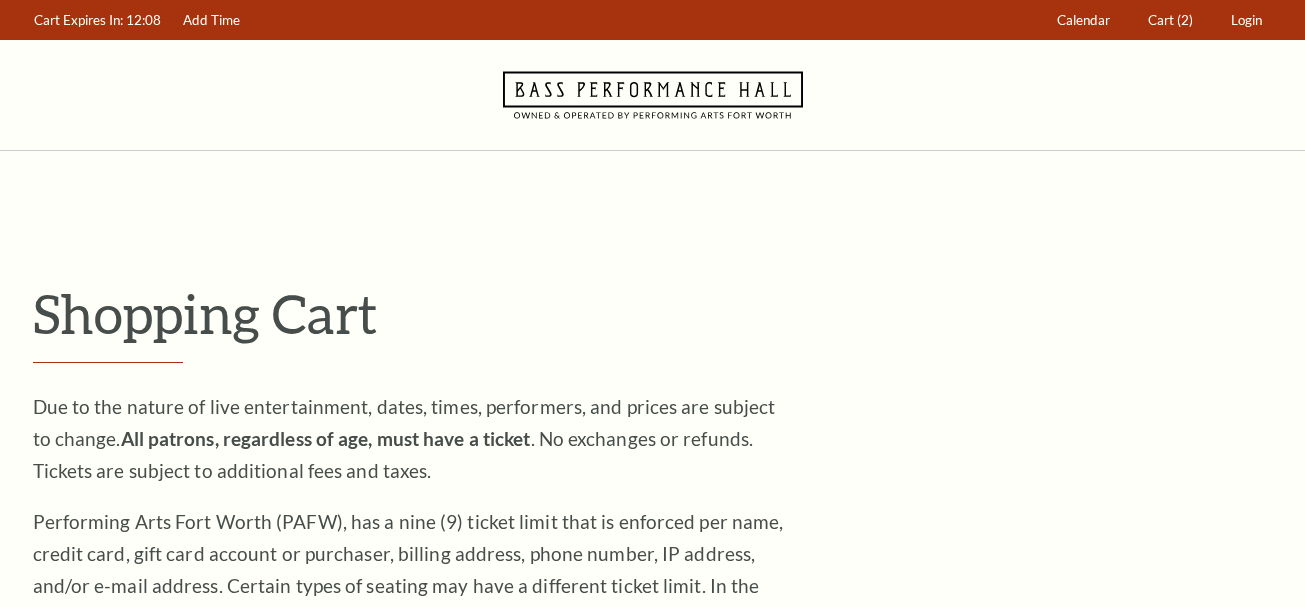 scroll, scrollTop: 0, scrollLeft: 0, axis: both 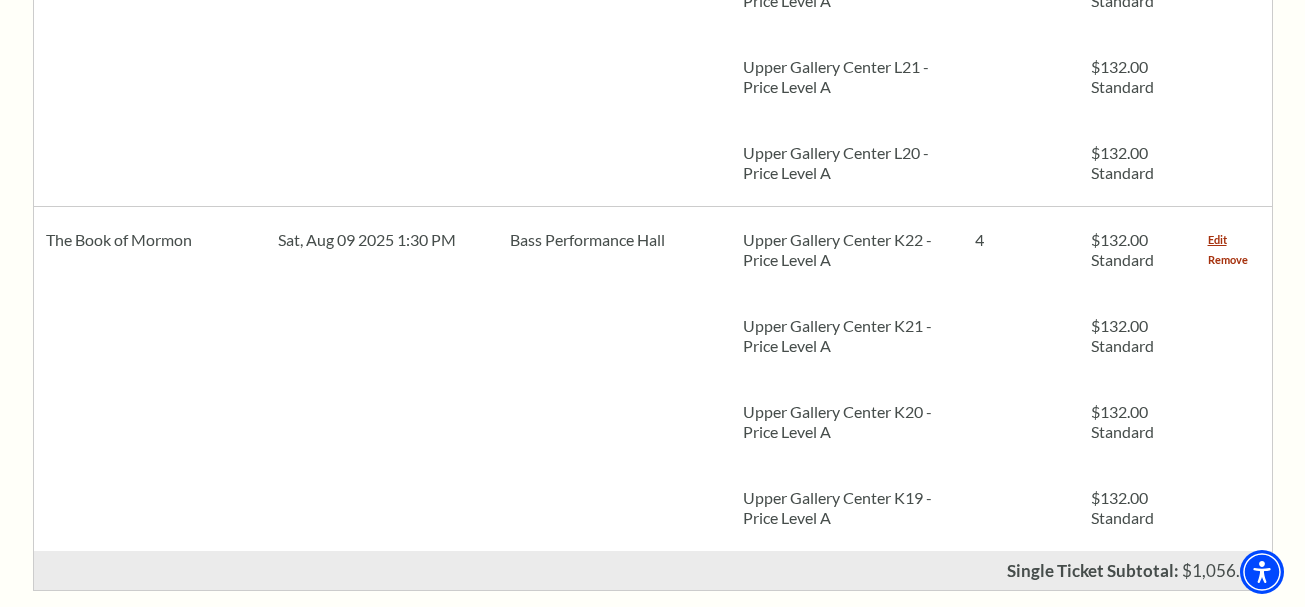 click on "Remove" at bounding box center (1228, 260) 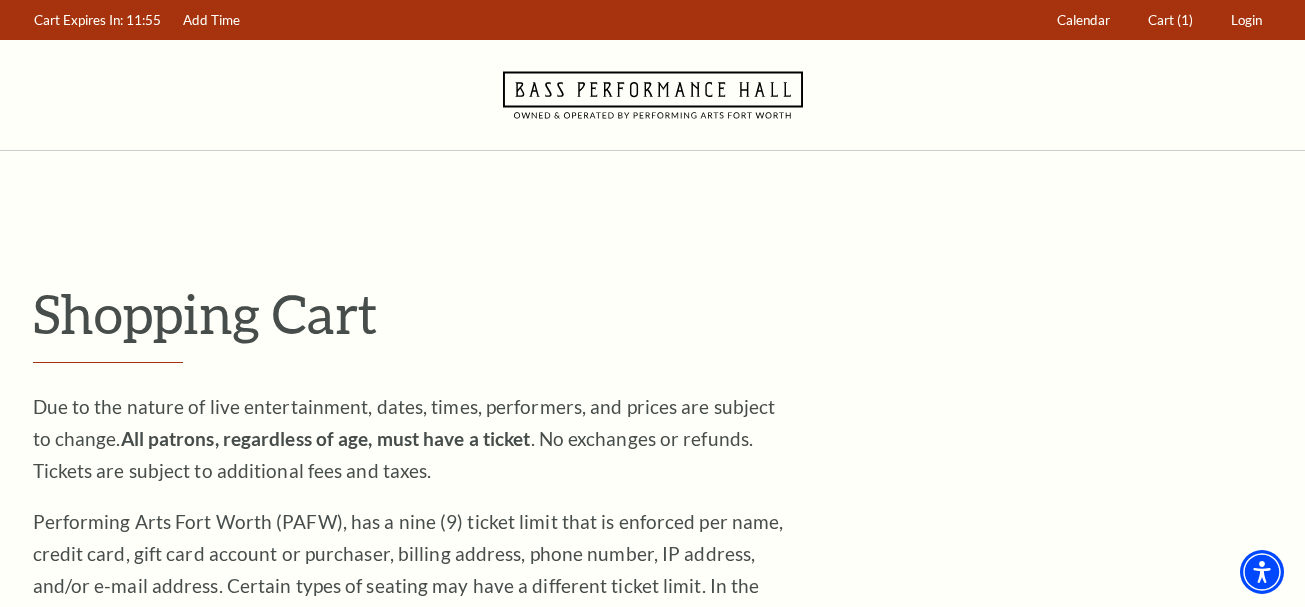 scroll, scrollTop: 1400, scrollLeft: 0, axis: vertical 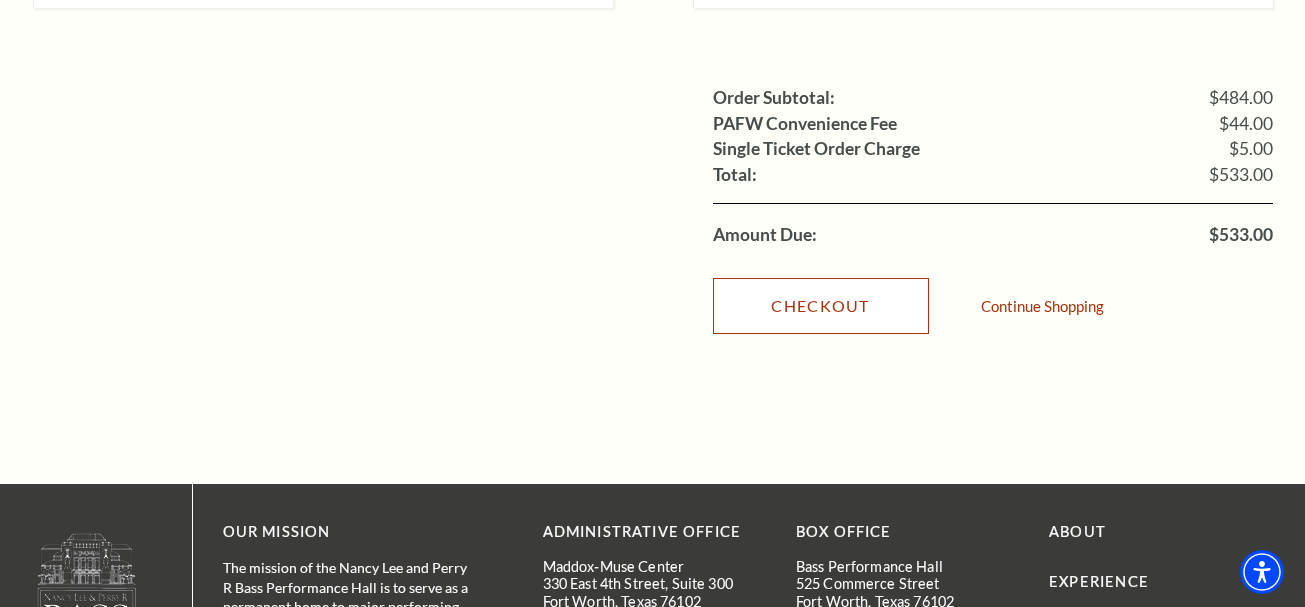 click on "Checkout" at bounding box center (821, 306) 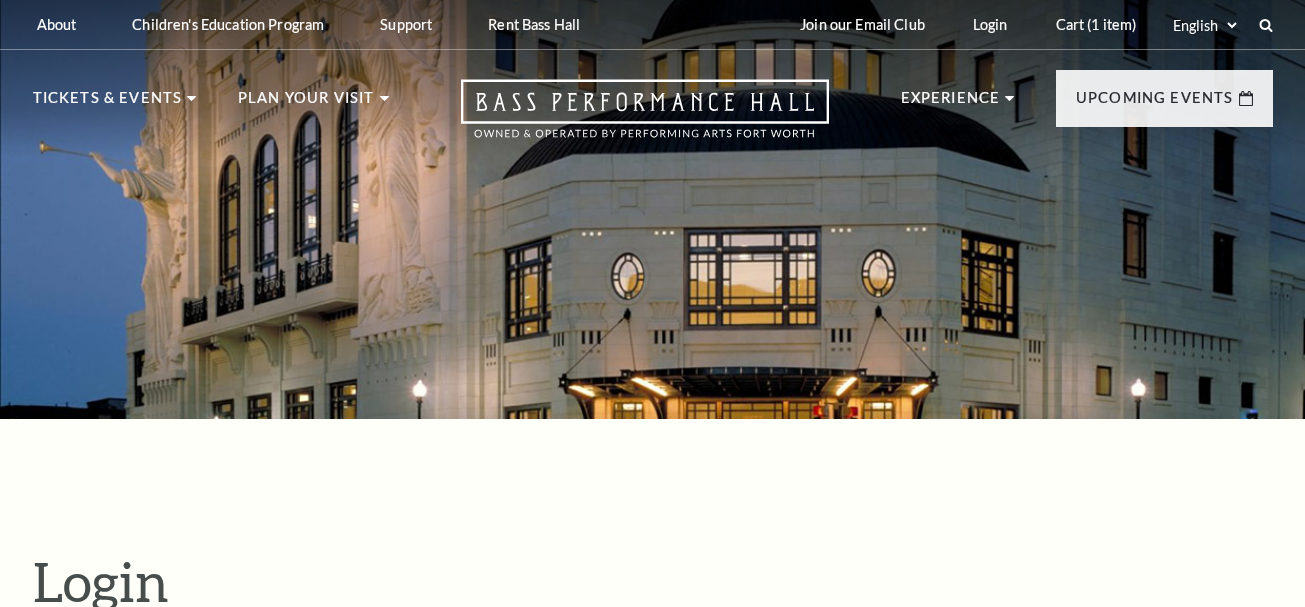 scroll, scrollTop: 549, scrollLeft: 0, axis: vertical 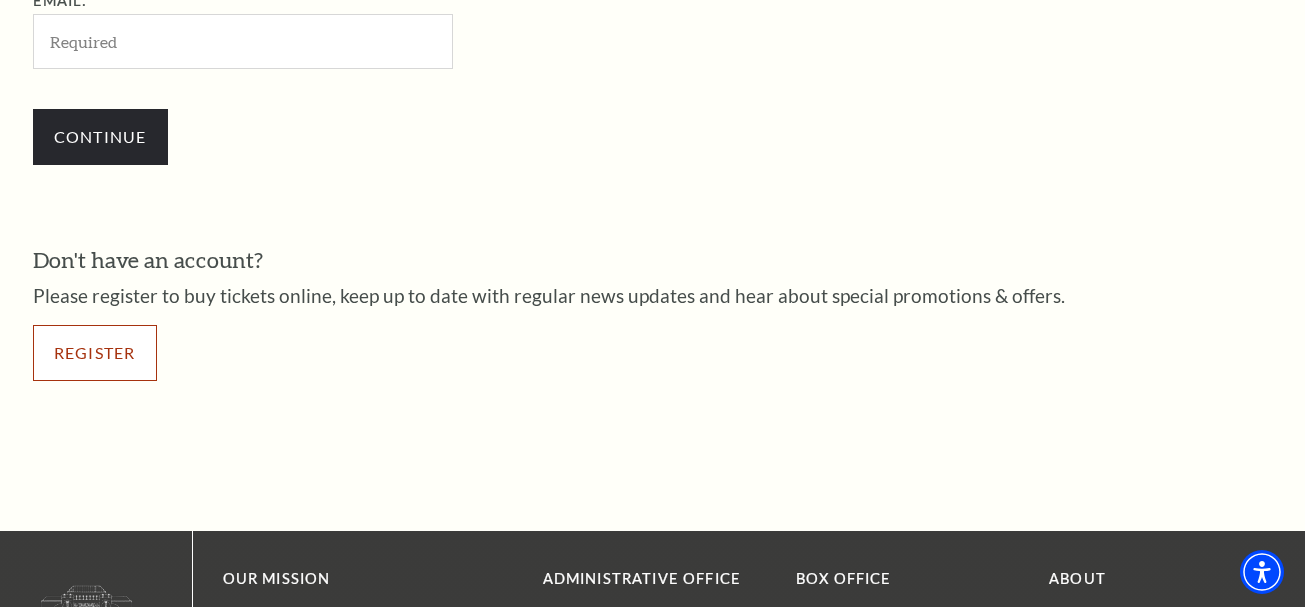 click on "Register" at bounding box center (95, 353) 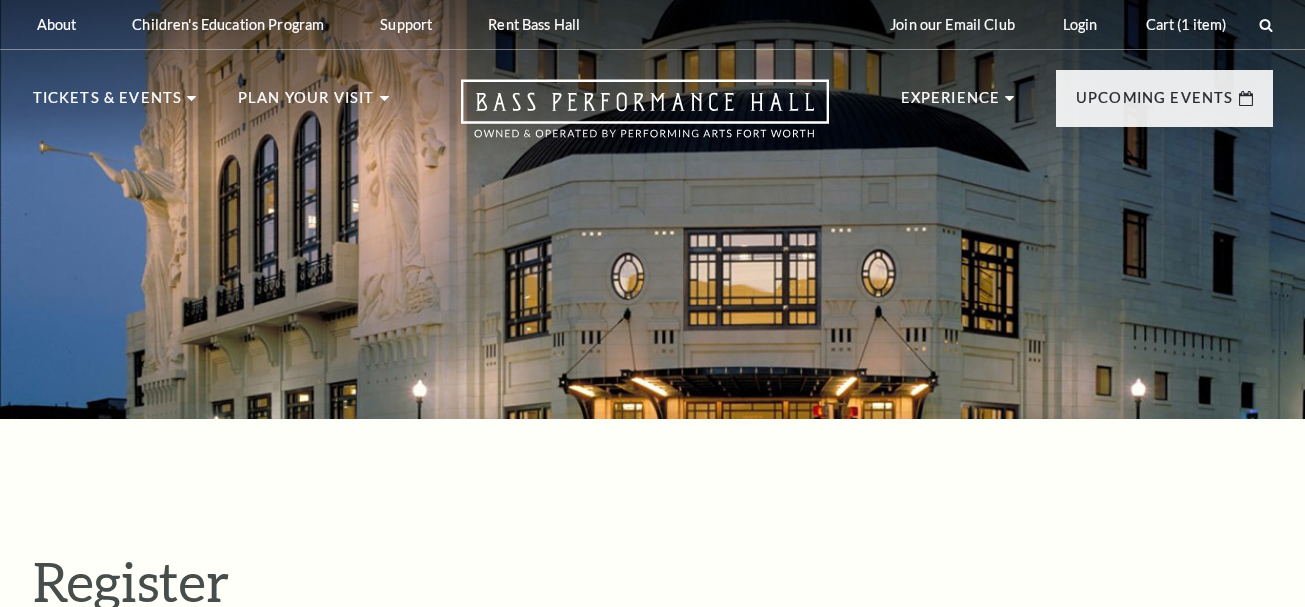 scroll, scrollTop: 0, scrollLeft: 0, axis: both 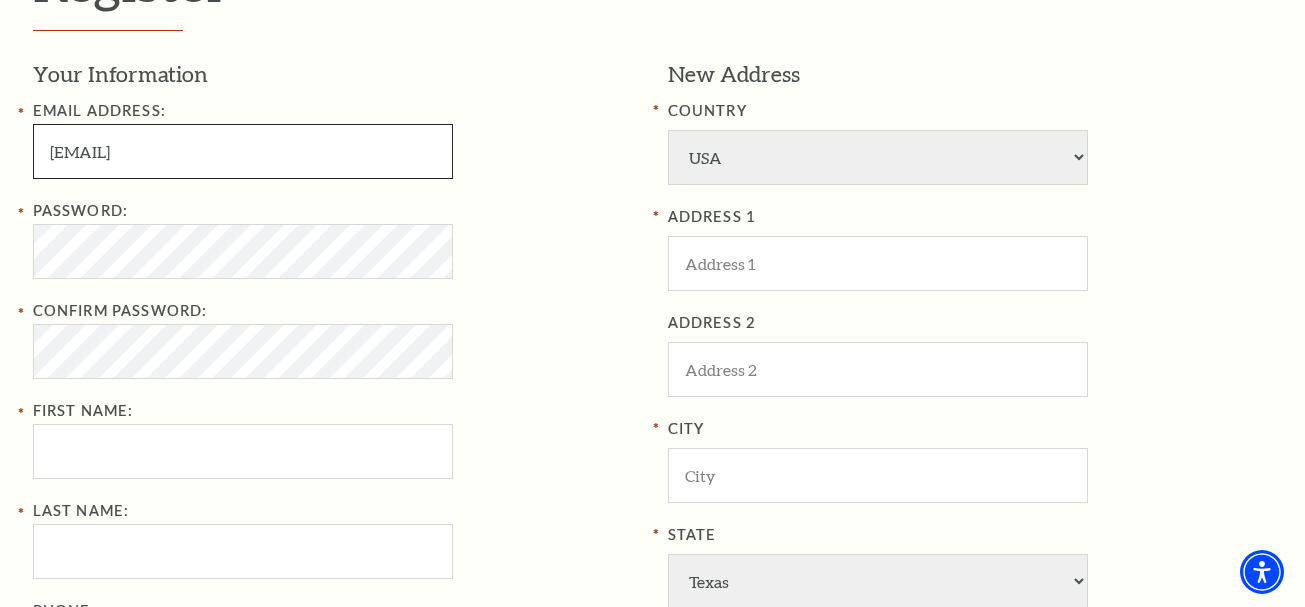 drag, startPoint x: 164, startPoint y: 162, endPoint x: 15, endPoint y: 164, distance: 149.01343 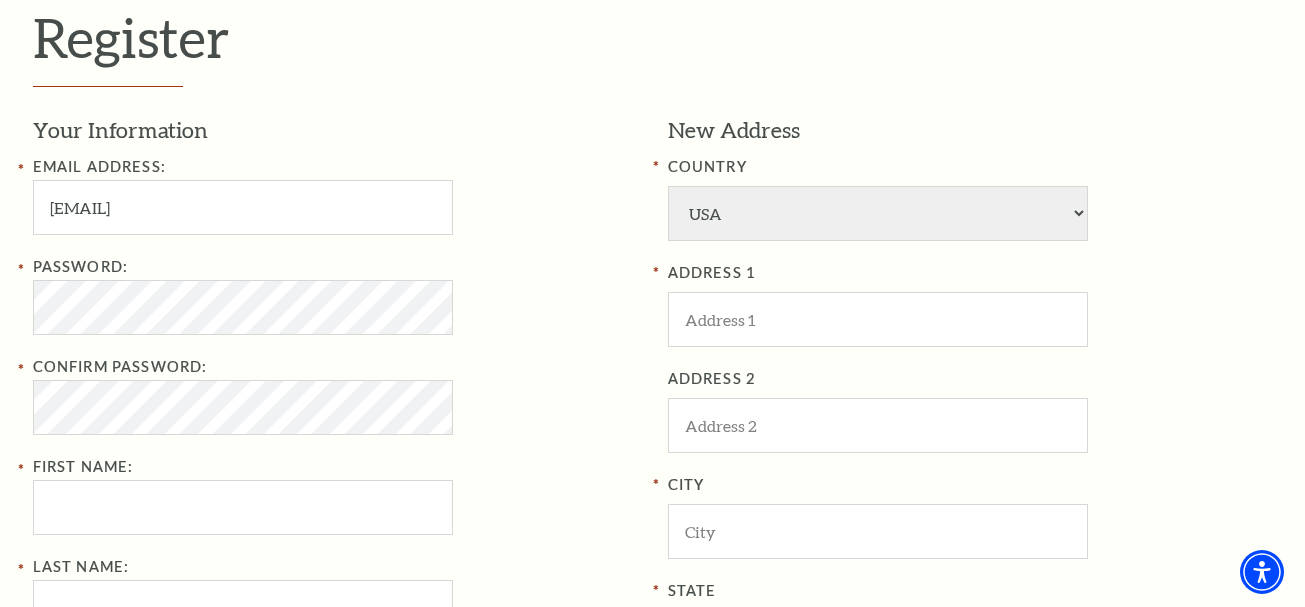 scroll, scrollTop: 500, scrollLeft: 0, axis: vertical 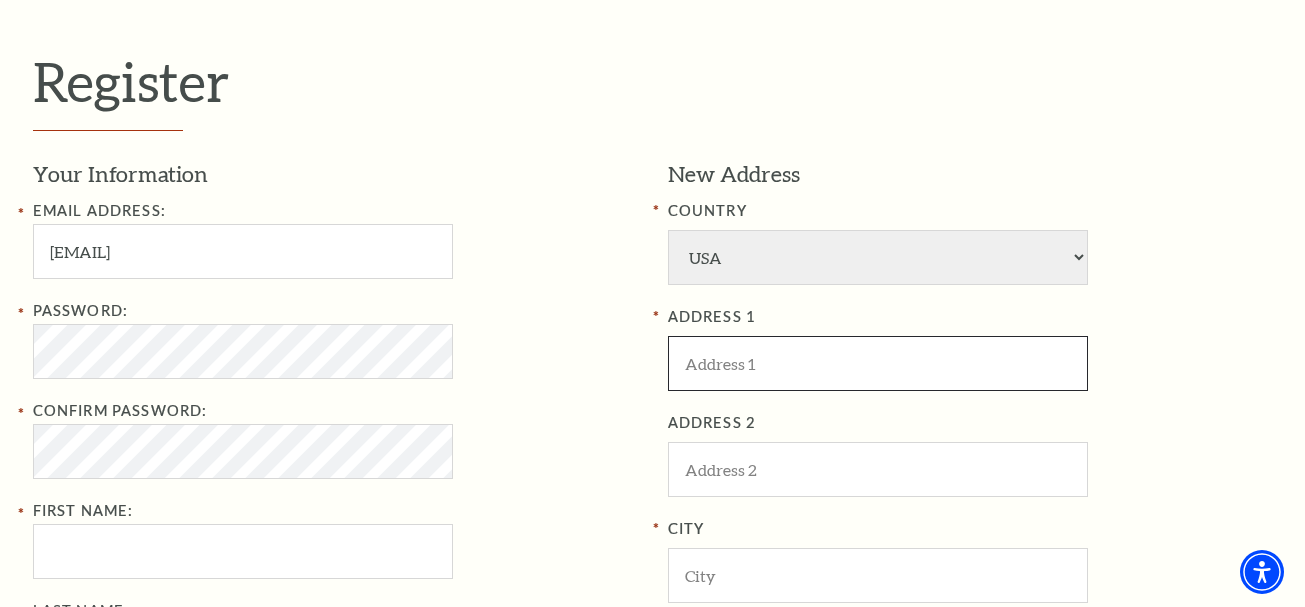 click at bounding box center [878, 363] 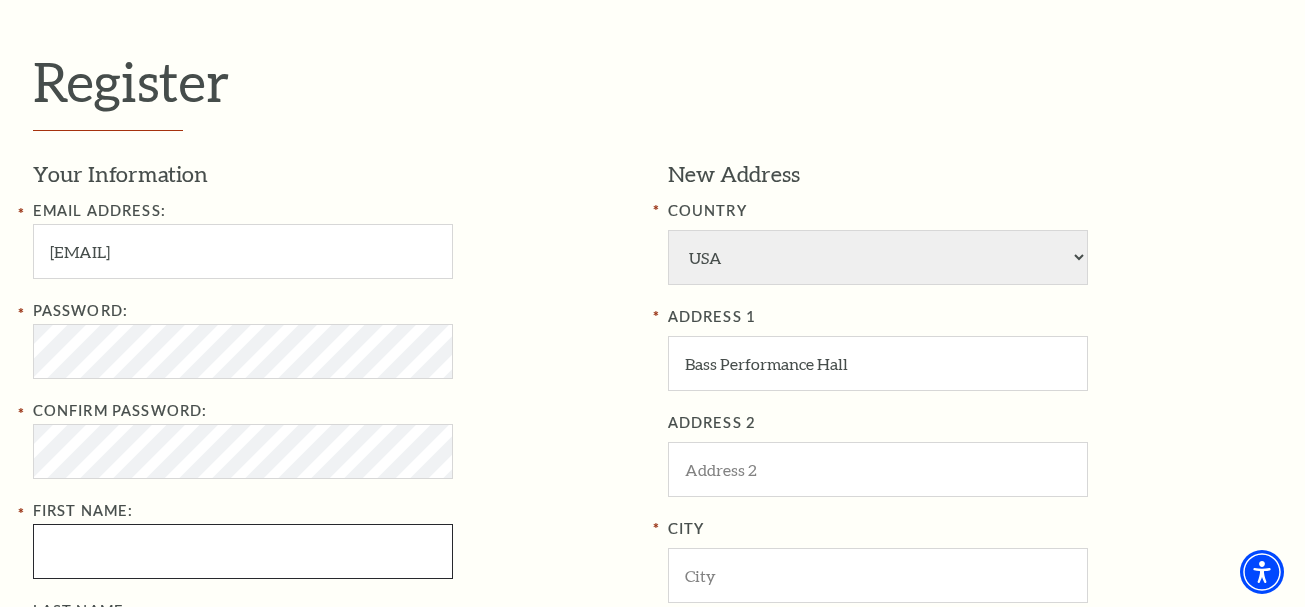 type on "Ngo" 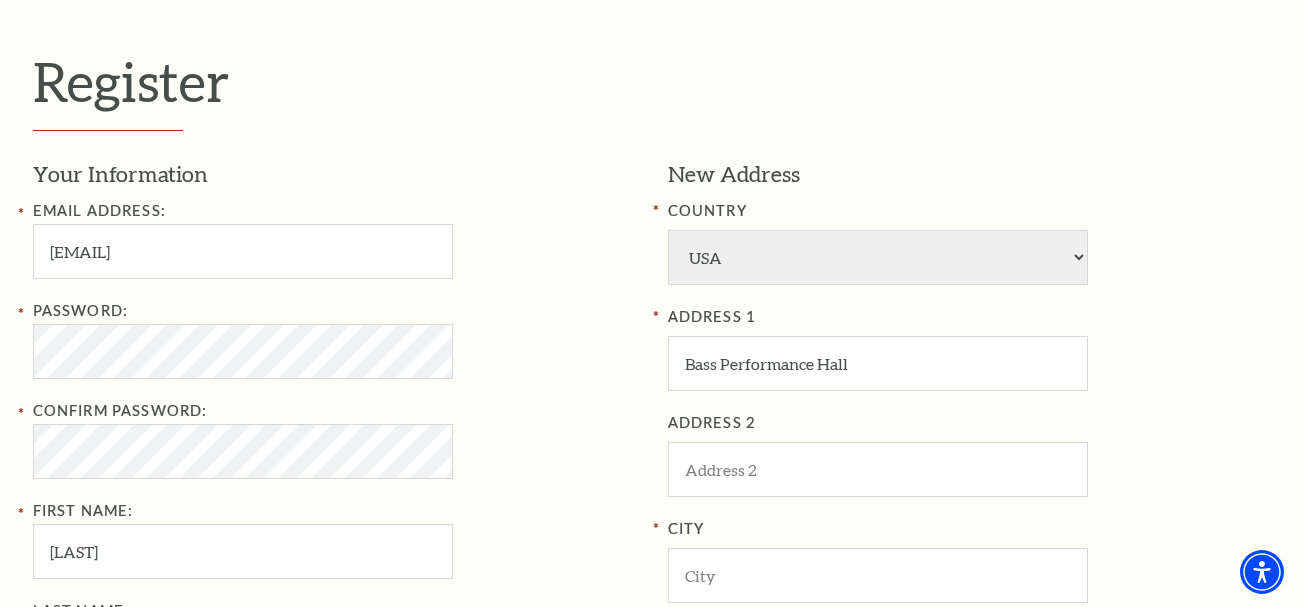 type on "Dinh Phuc" 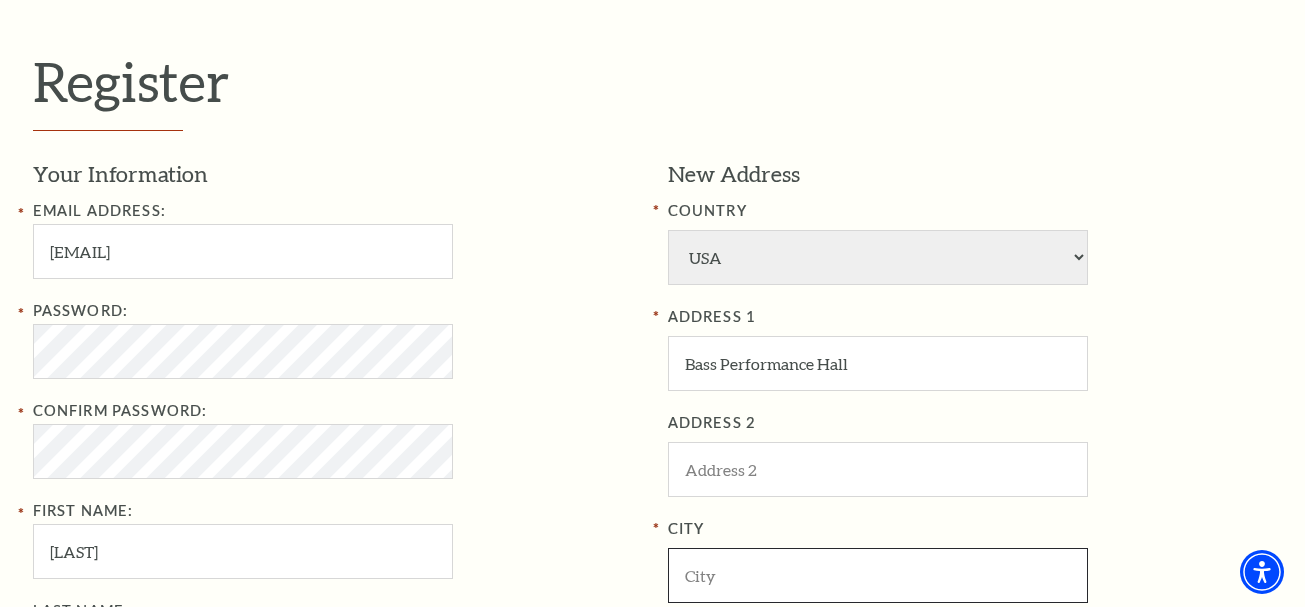 type on "Fort Worth" 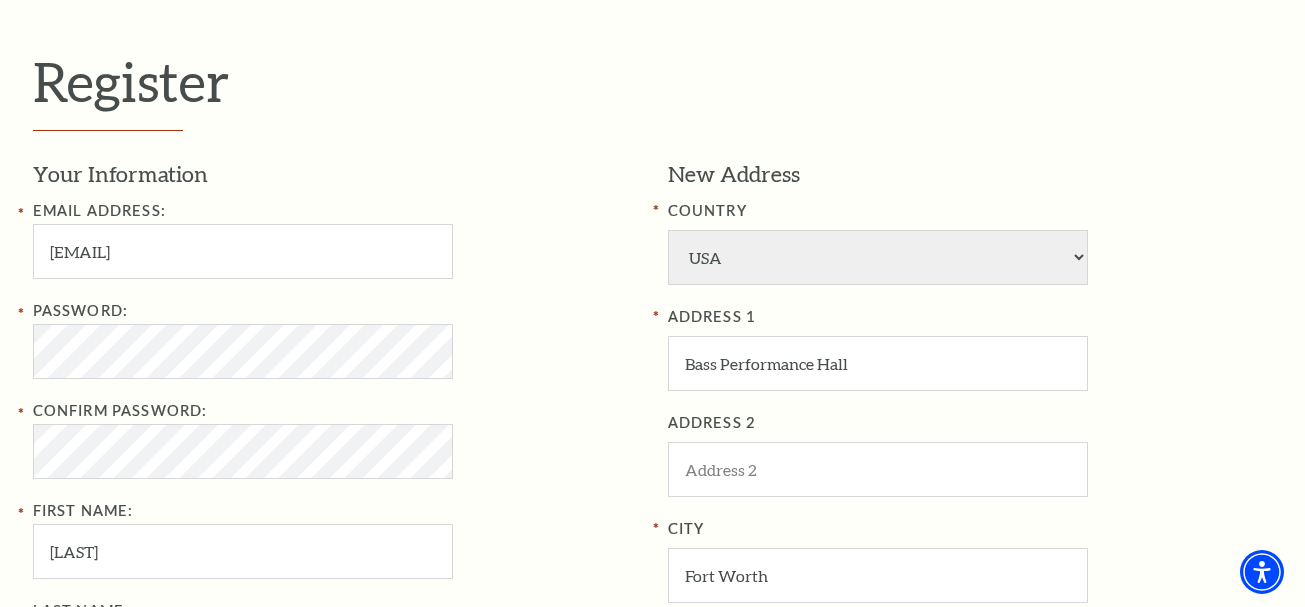 type on "76006" 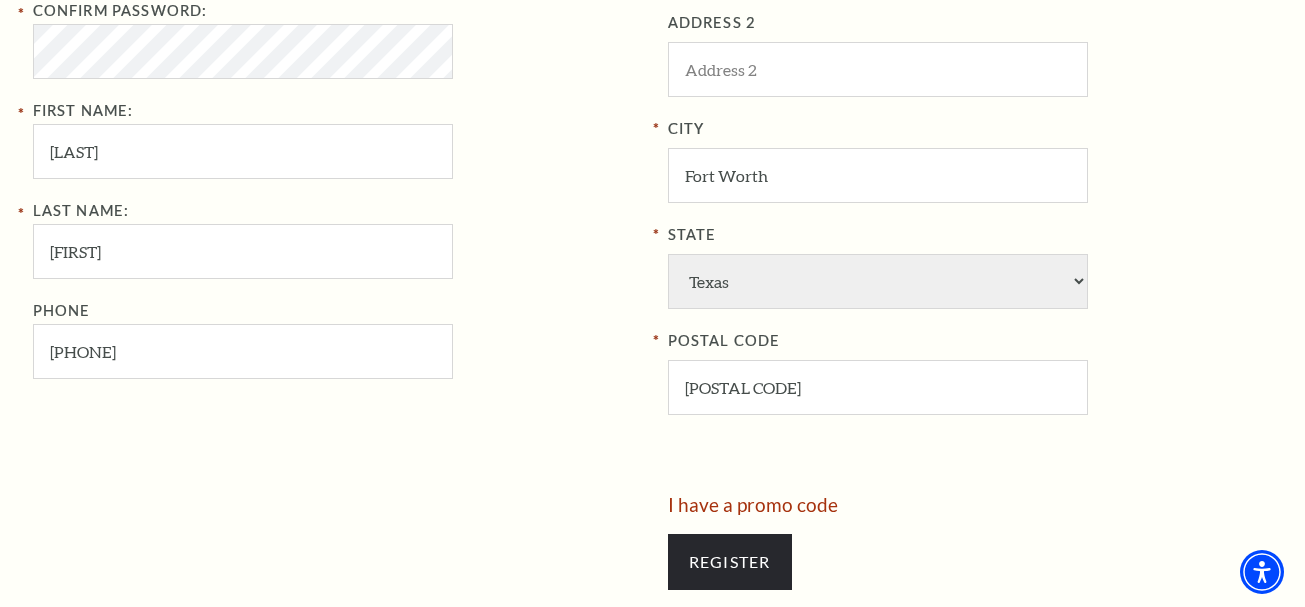 scroll, scrollTop: 1200, scrollLeft: 0, axis: vertical 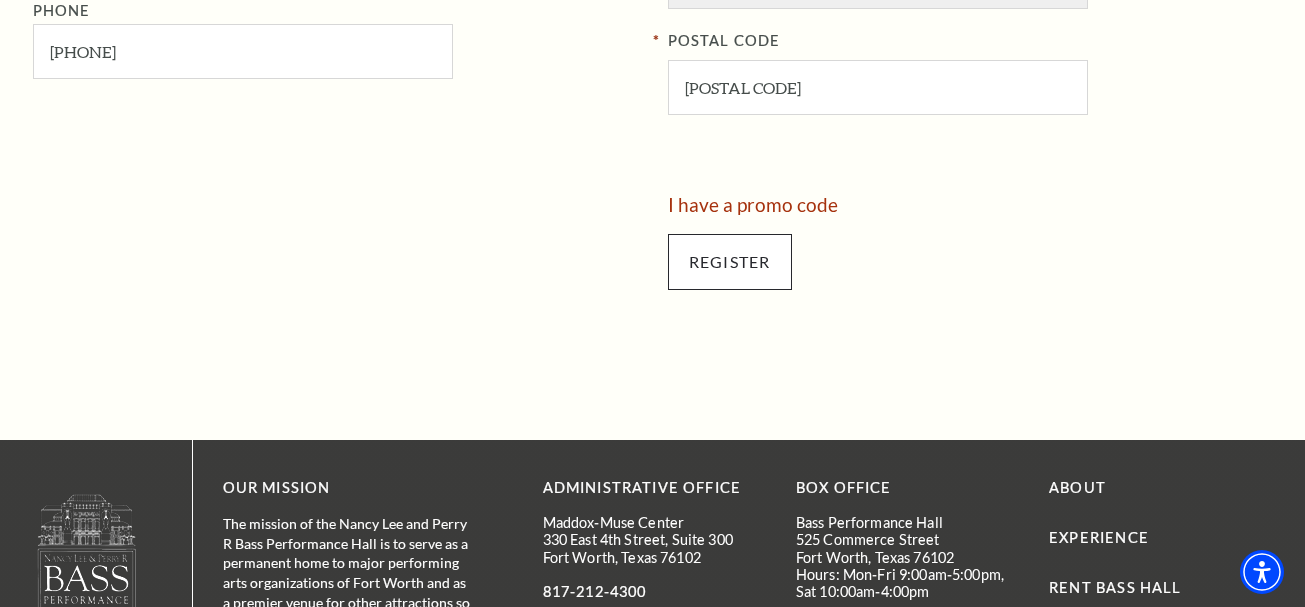 type on "Bass Performance Hall" 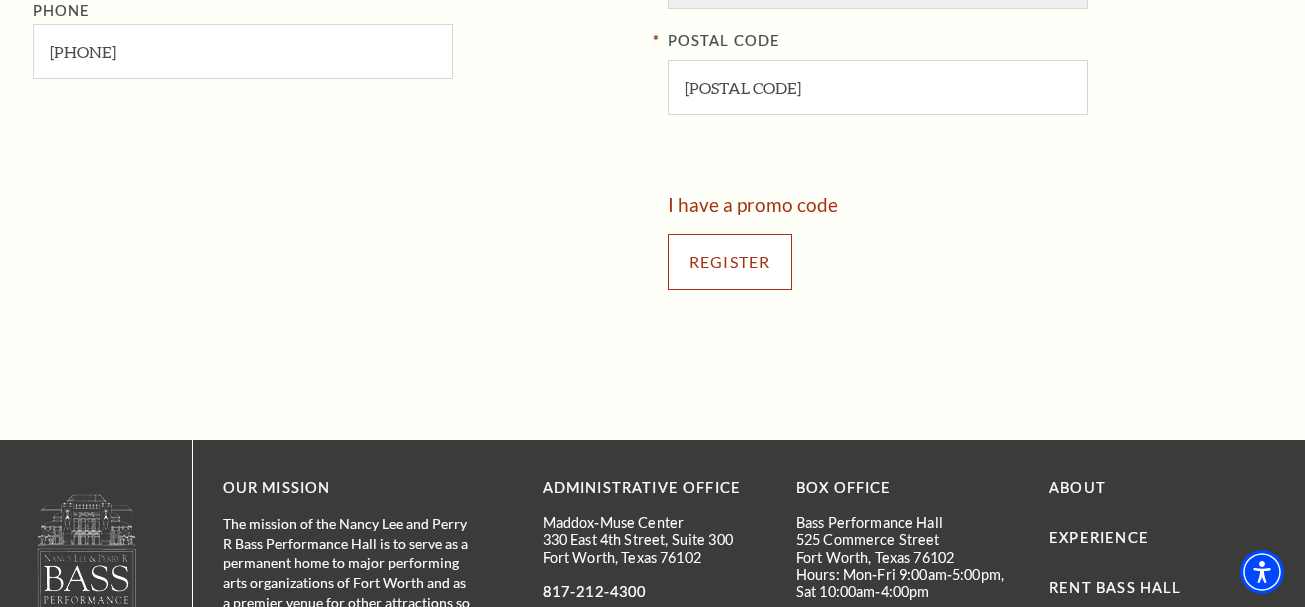 click on "Register" at bounding box center (730, 262) 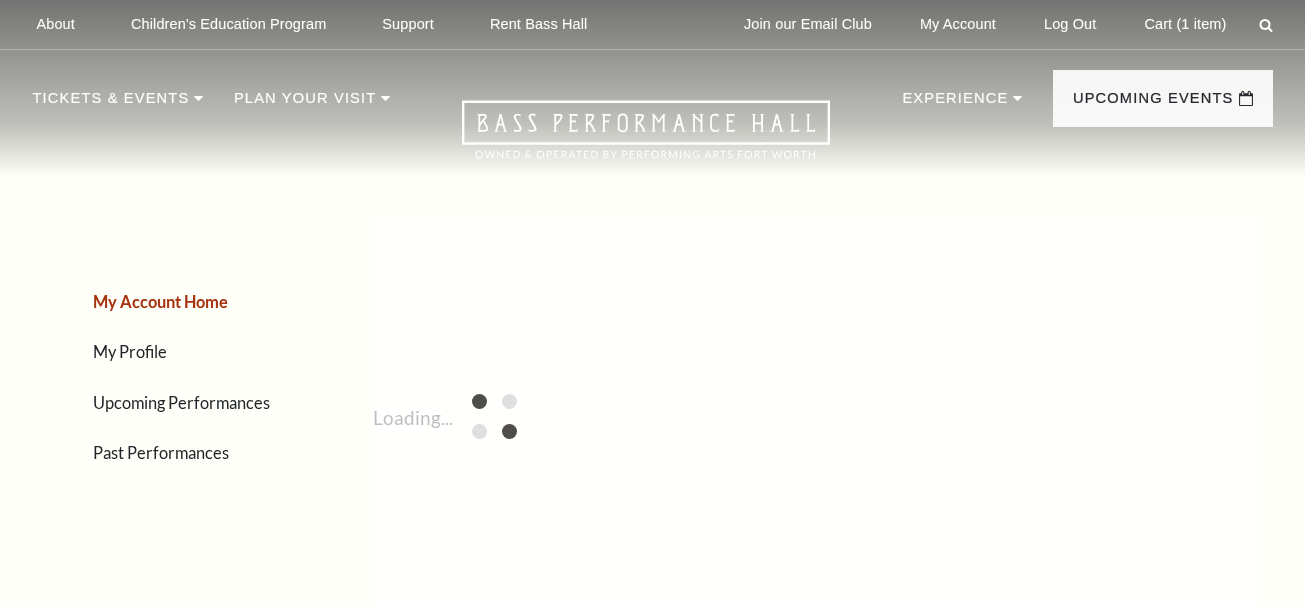 scroll, scrollTop: 0, scrollLeft: 0, axis: both 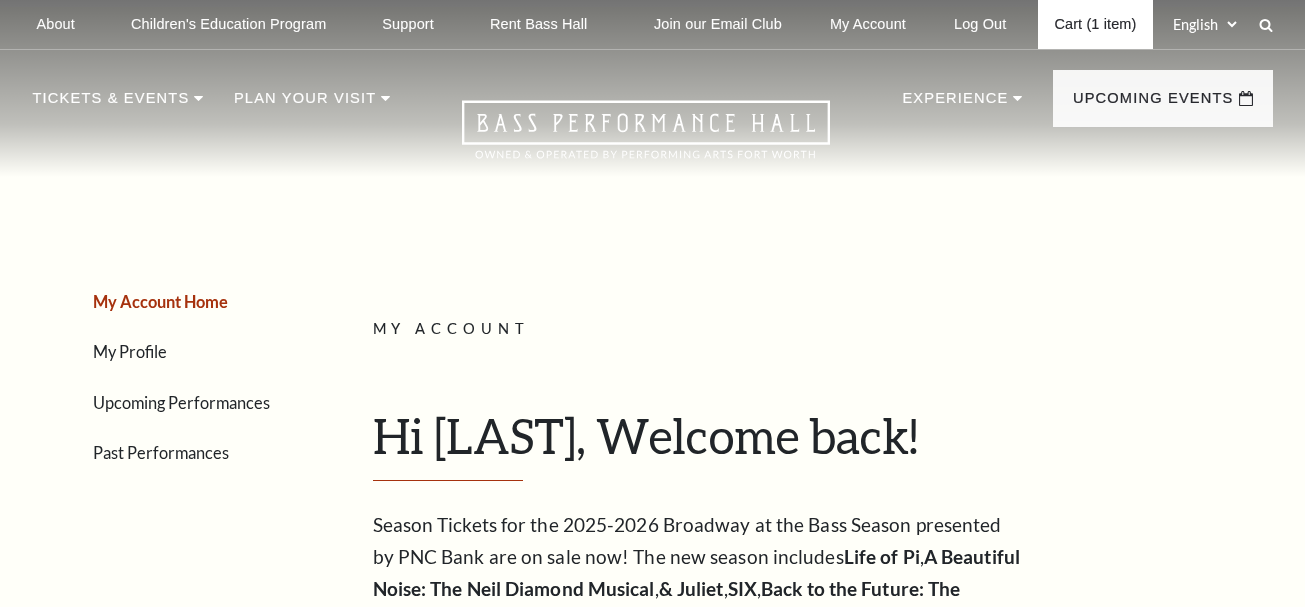 click on "Cart (1 item)" at bounding box center (1095, 24) 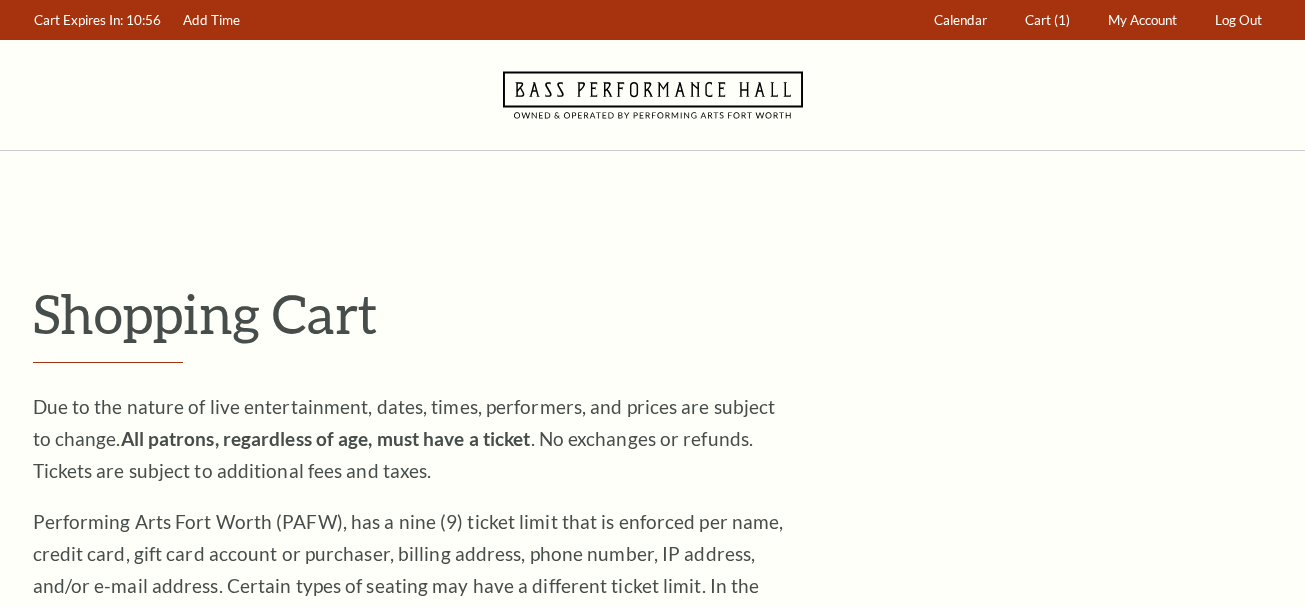 scroll, scrollTop: 0, scrollLeft: 0, axis: both 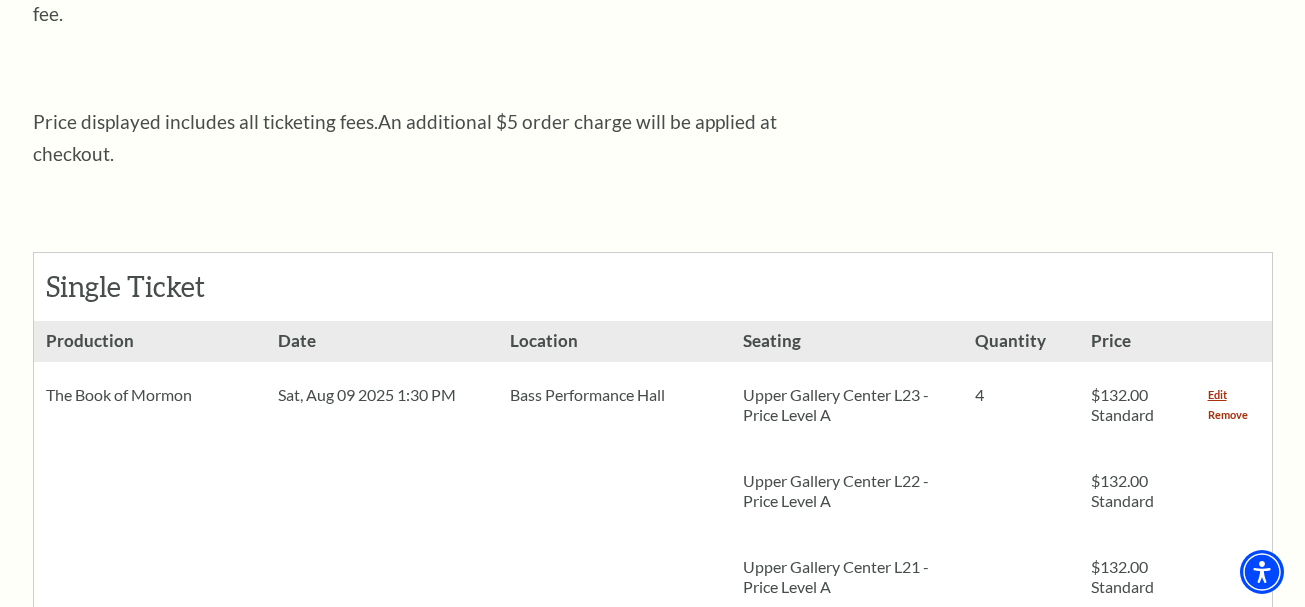 click on "Remove" at bounding box center [1228, 415] 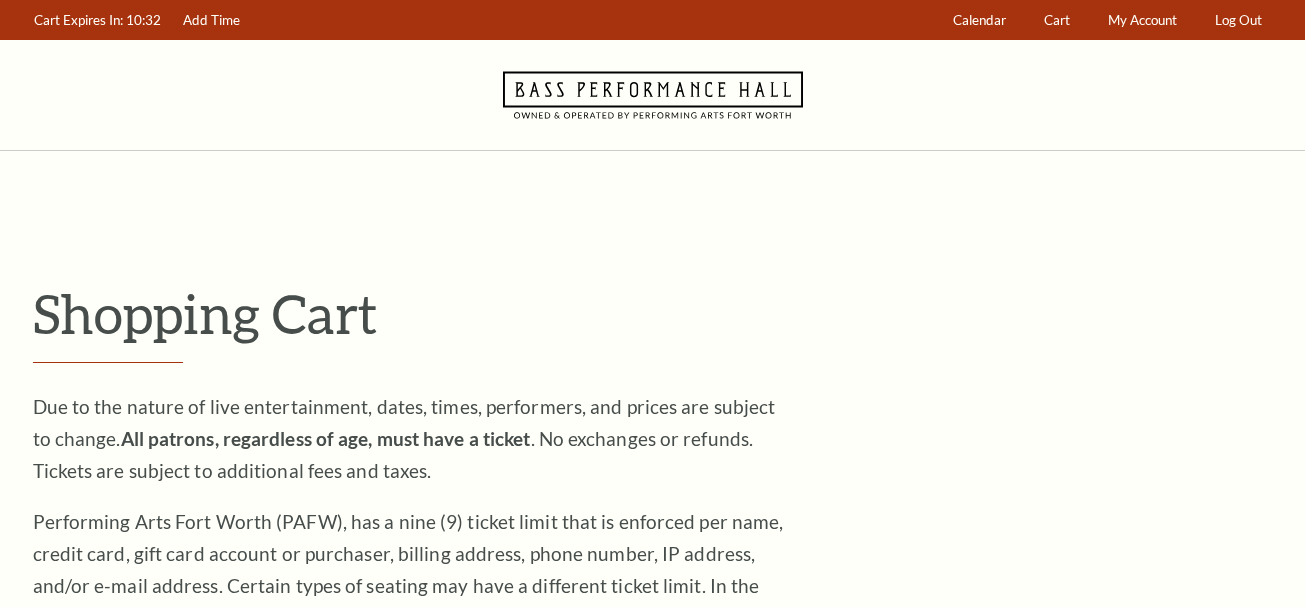 scroll, scrollTop: 0, scrollLeft: 0, axis: both 